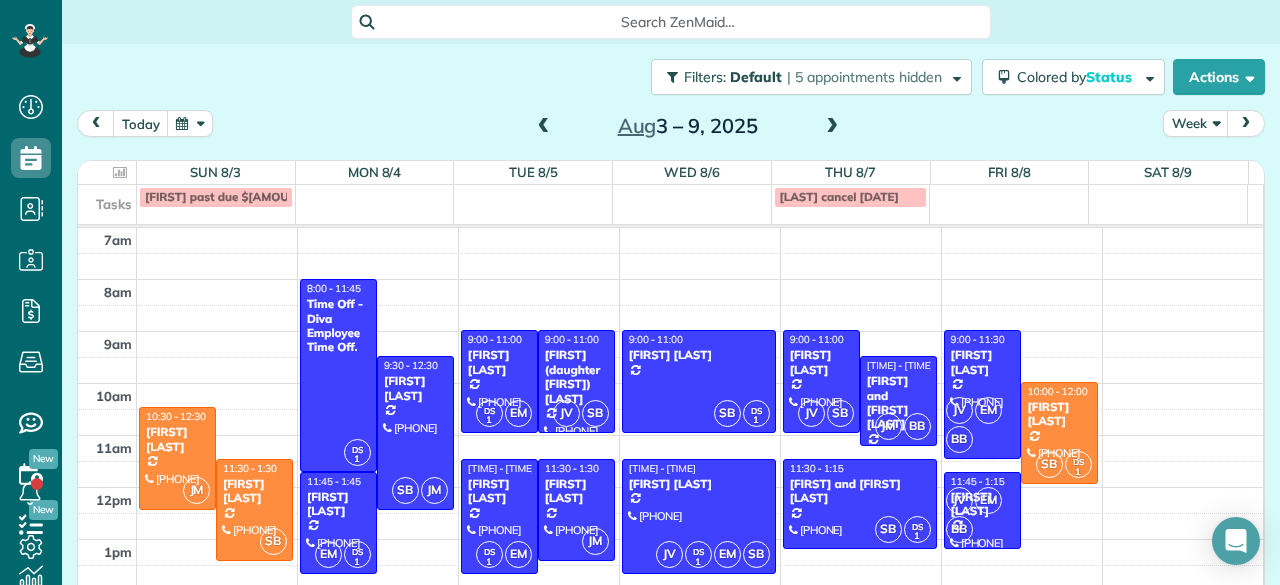 scroll, scrollTop: 0, scrollLeft: 0, axis: both 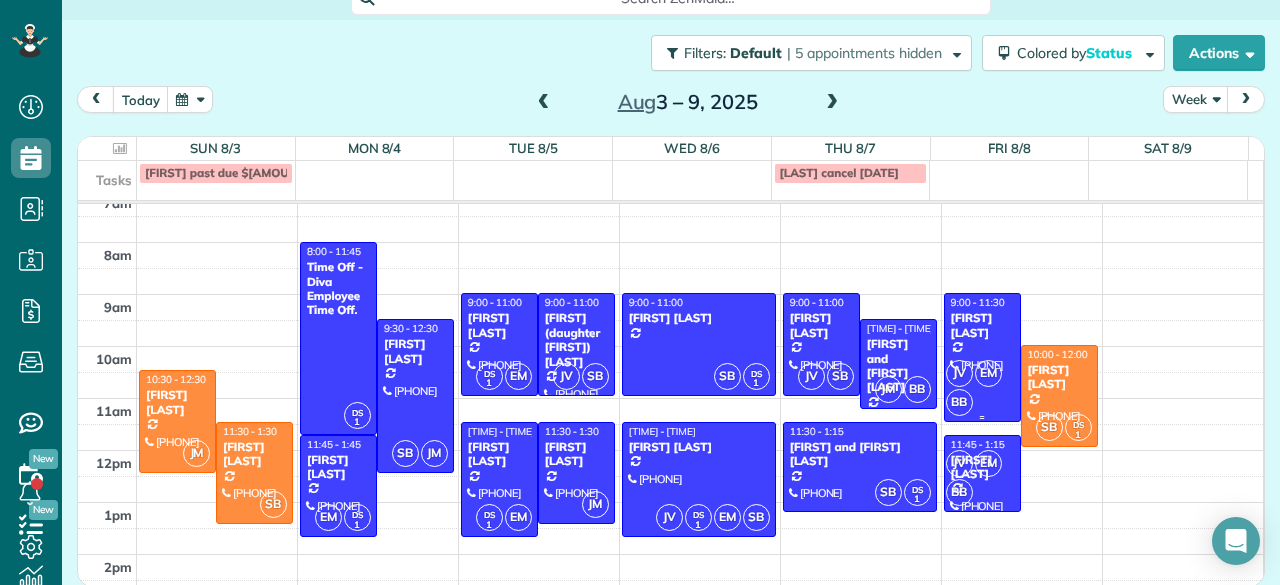 click at bounding box center (982, 357) 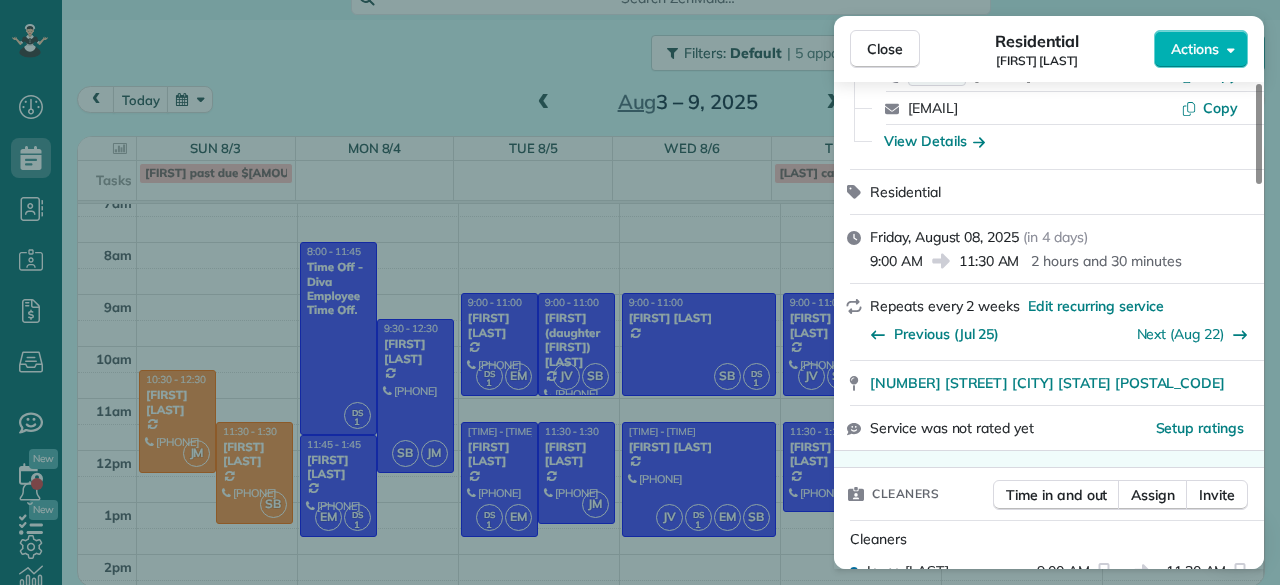 scroll, scrollTop: 146, scrollLeft: 0, axis: vertical 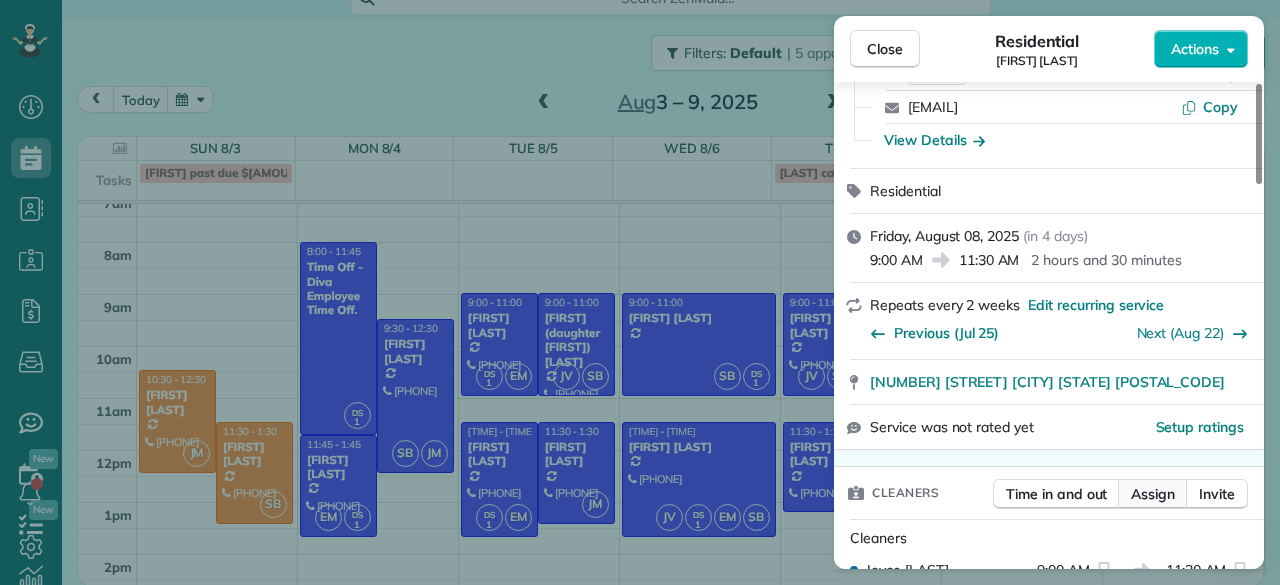 click on "Assign" at bounding box center [1153, 494] 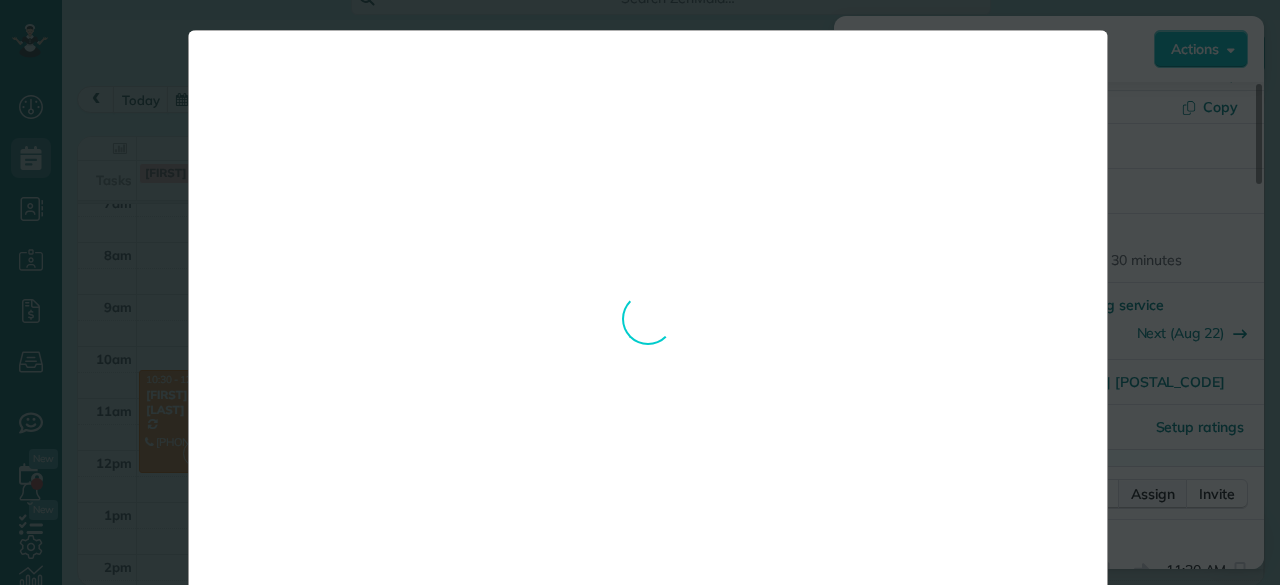scroll, scrollTop: 0, scrollLeft: 0, axis: both 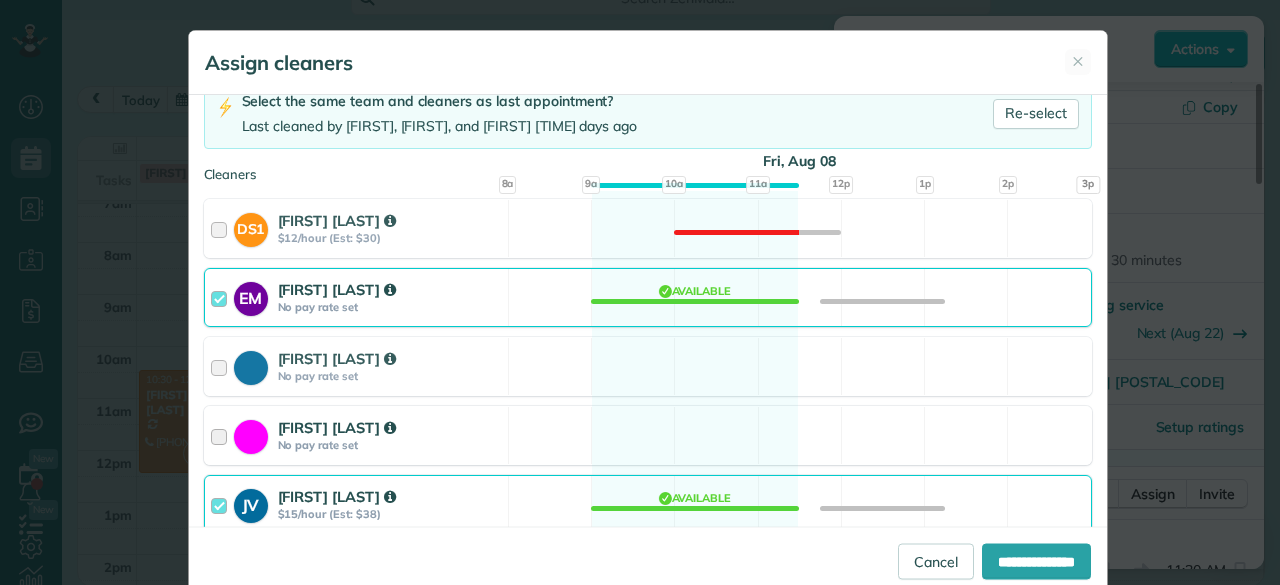 click on "[FIRST] [LAST]
No pay rate set
Available" at bounding box center (648, 435) 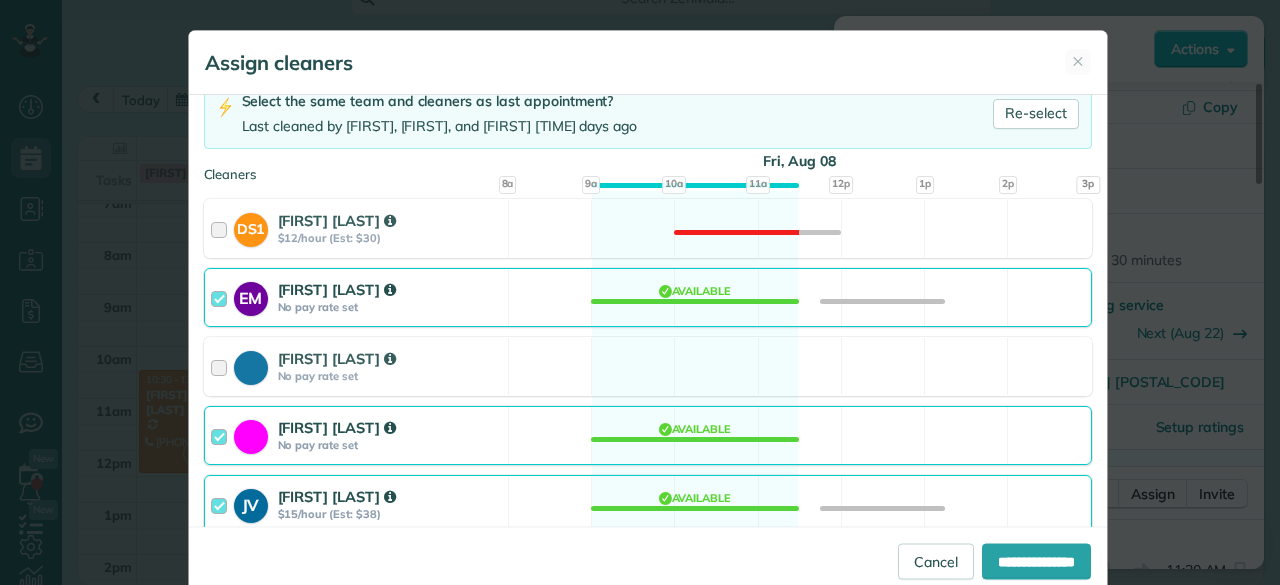 click on "[FIRST] [LAST]
[FIRST] [LAST]
$[AMOUNT]/hour (Est: $[AMOUNT])
Available" at bounding box center [648, 504] 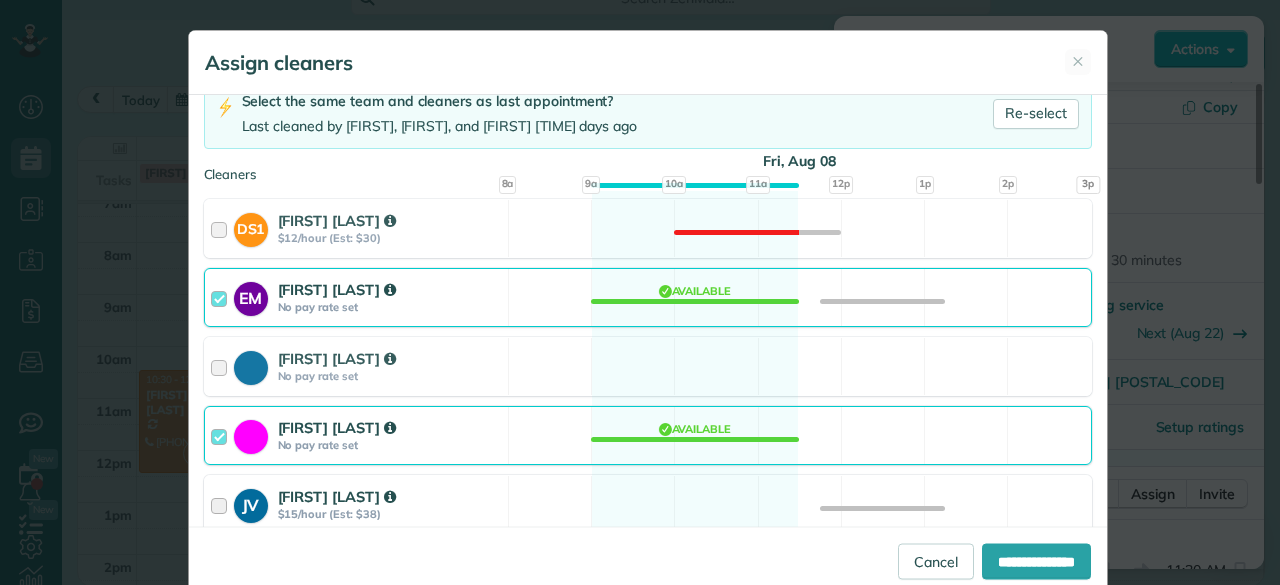 scroll, scrollTop: 340, scrollLeft: 0, axis: vertical 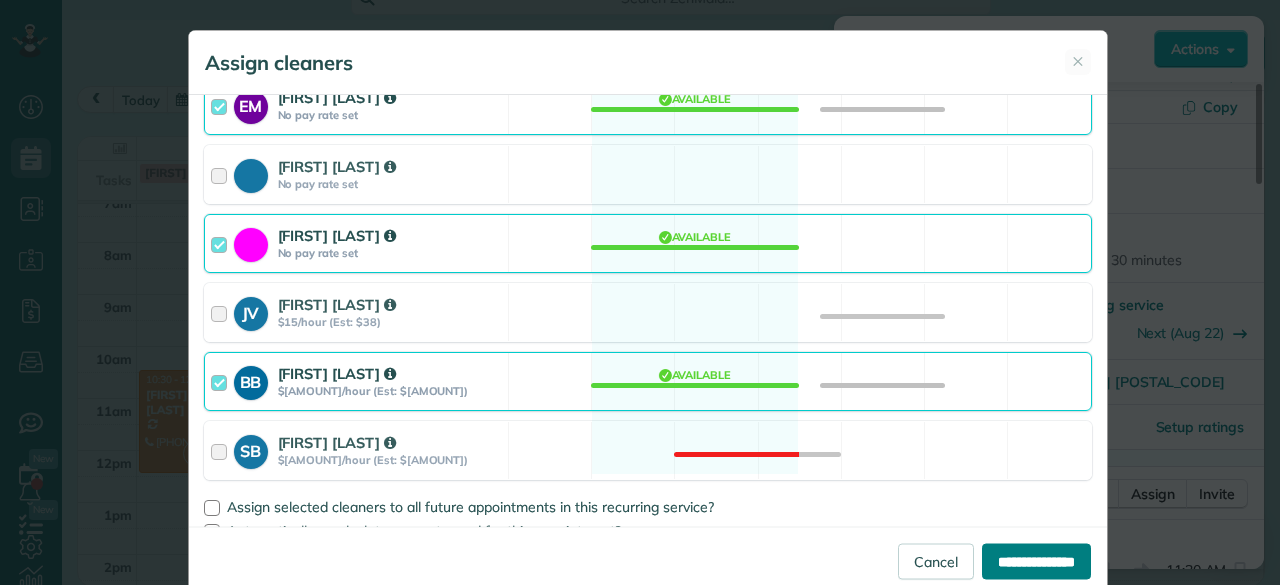 click on "**********" at bounding box center (1036, 561) 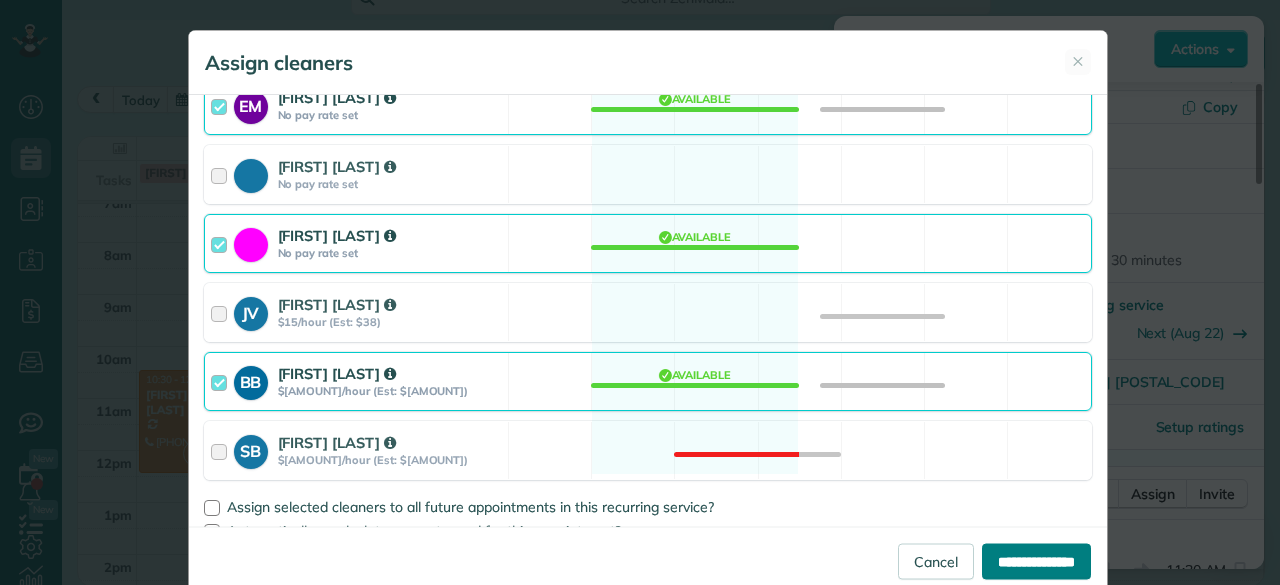 type on "**********" 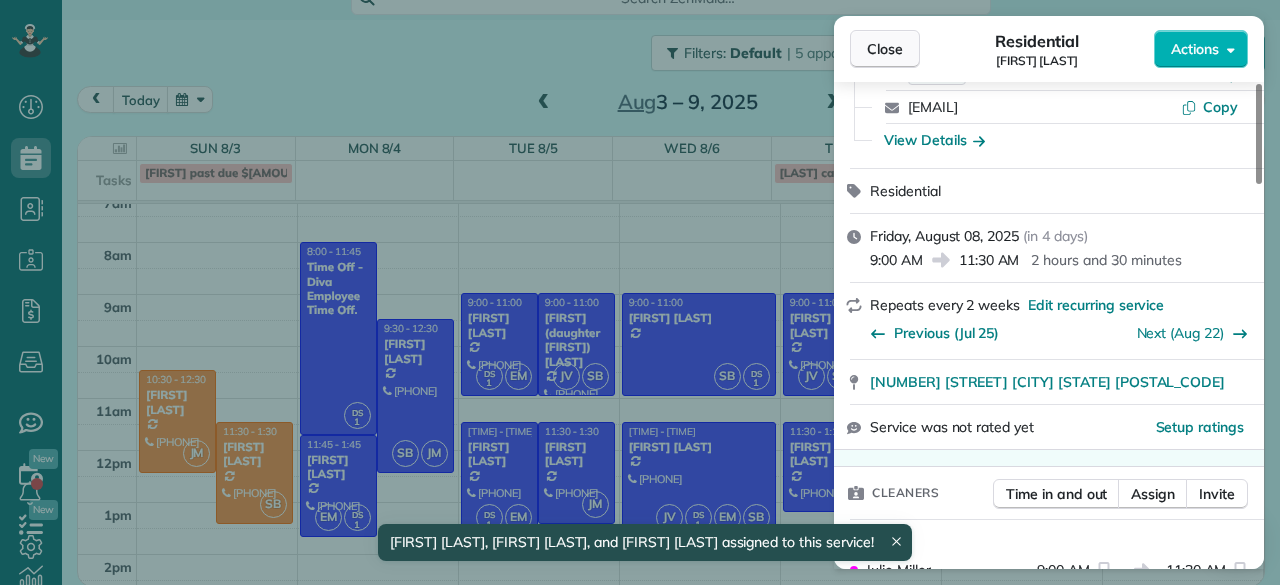 click on "Close" at bounding box center (885, 49) 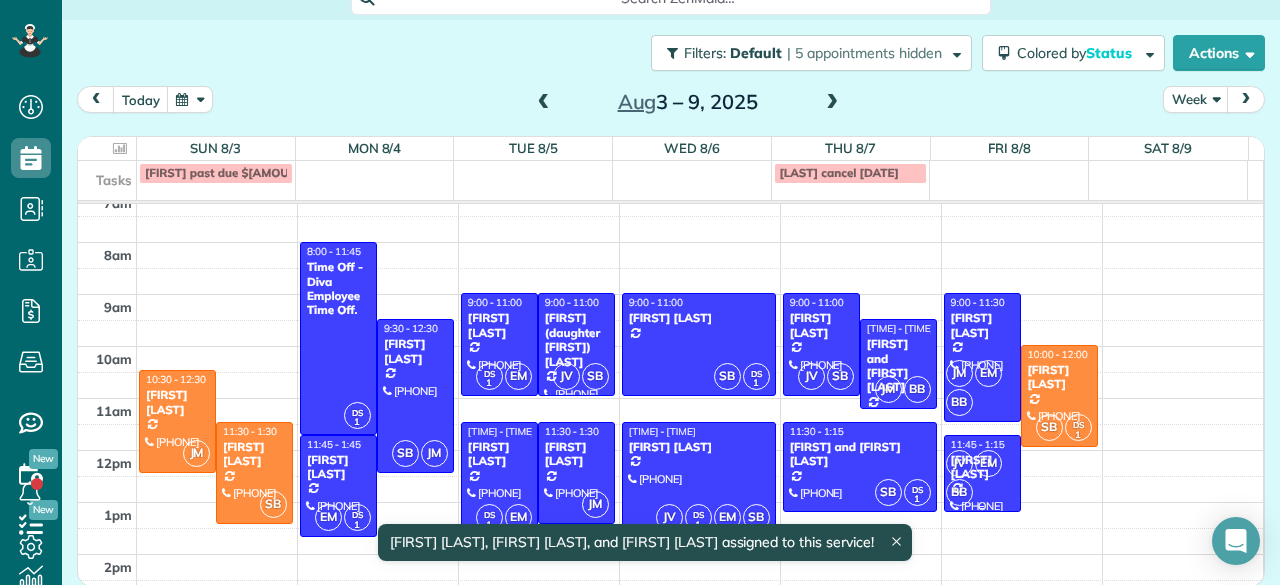 click on "JV EM BB" at bounding box center [980, 478] 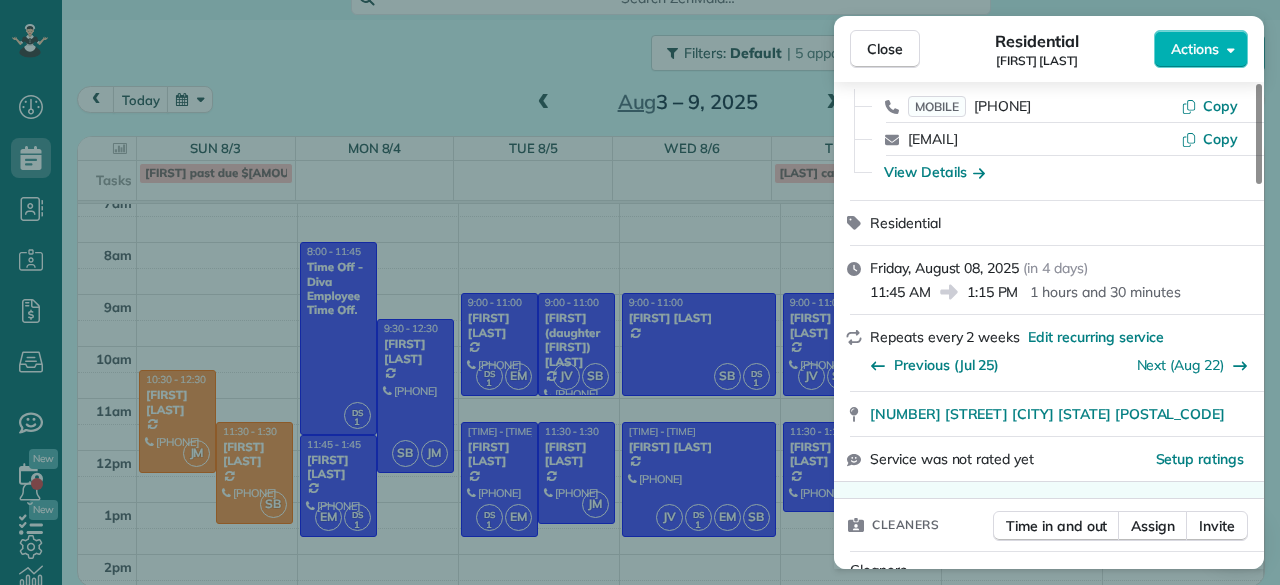 scroll, scrollTop: 116, scrollLeft: 0, axis: vertical 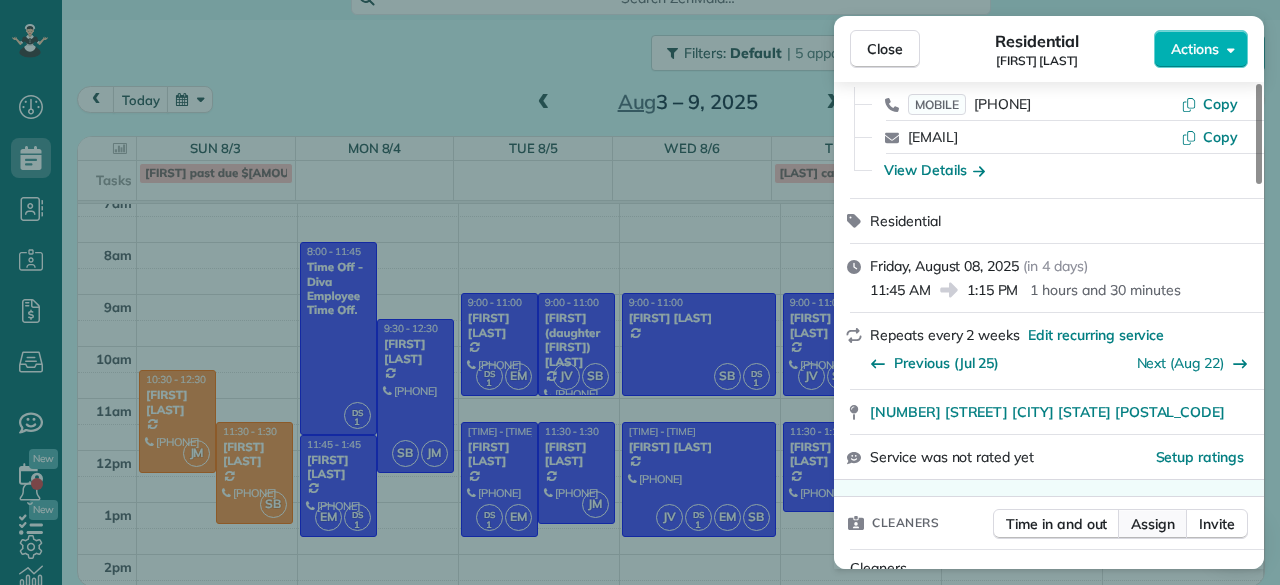 click on "Assign" at bounding box center (1153, 524) 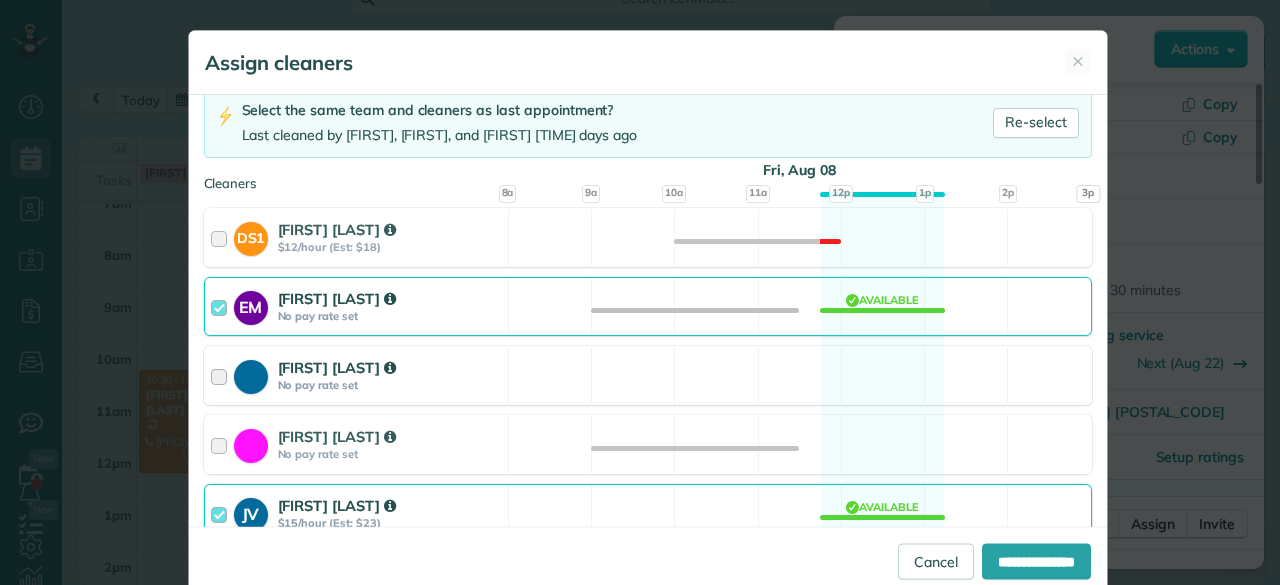 scroll, scrollTop: 159, scrollLeft: 0, axis: vertical 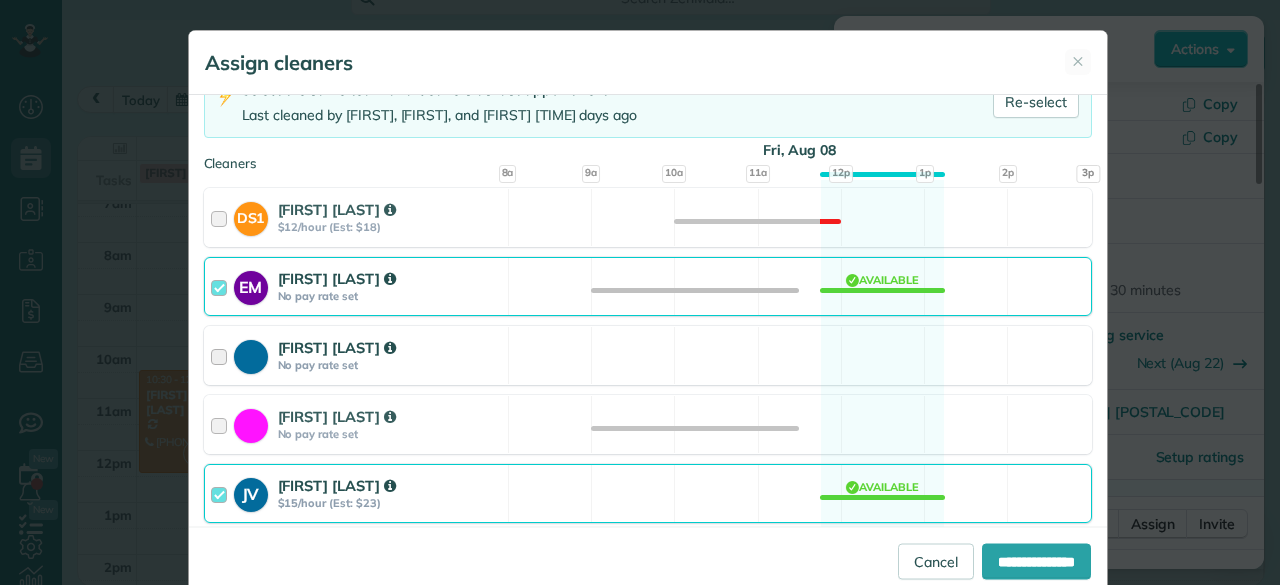 click on "$15/hour (Est: $23)" at bounding box center (390, 503) 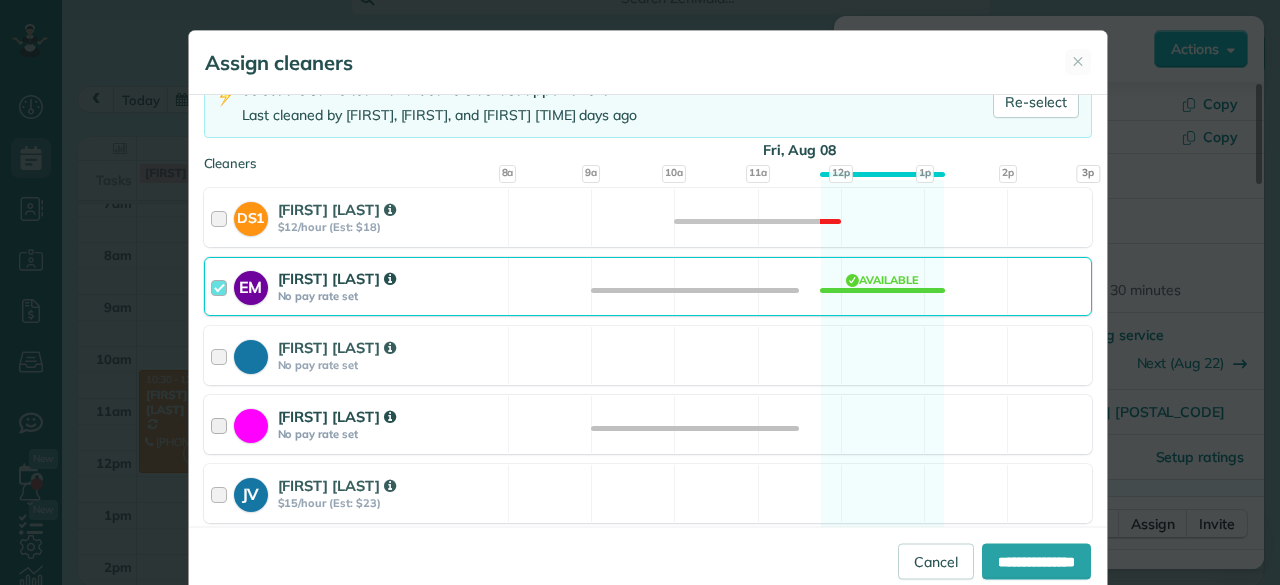 click on "No pay rate set" at bounding box center [390, 434] 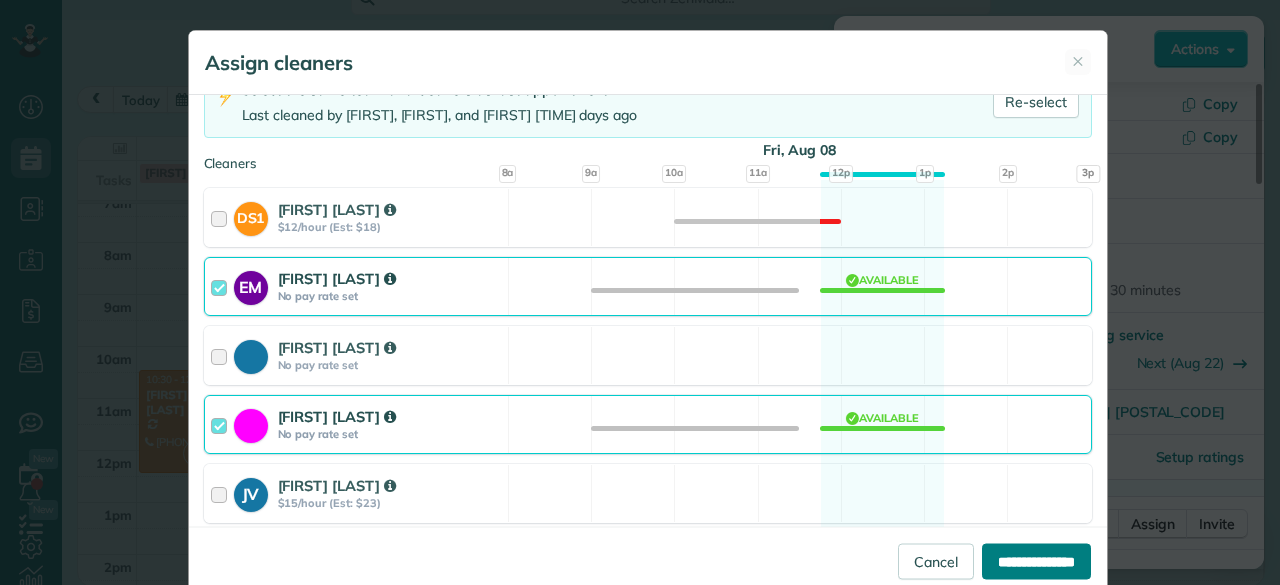 click on "**********" at bounding box center (1036, 561) 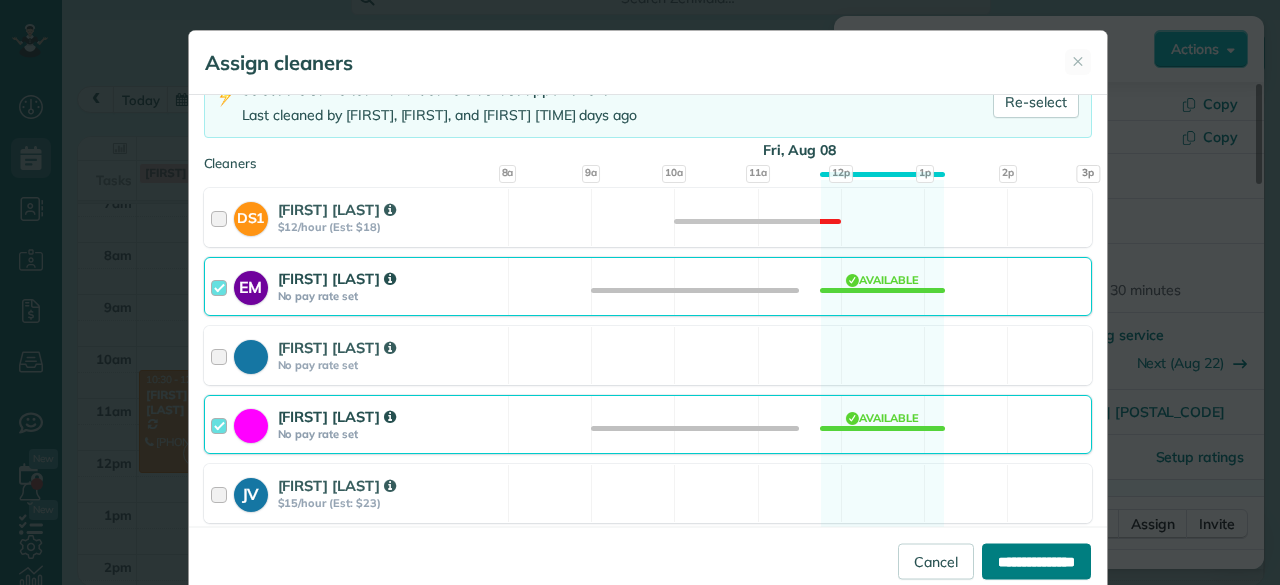 type on "**********" 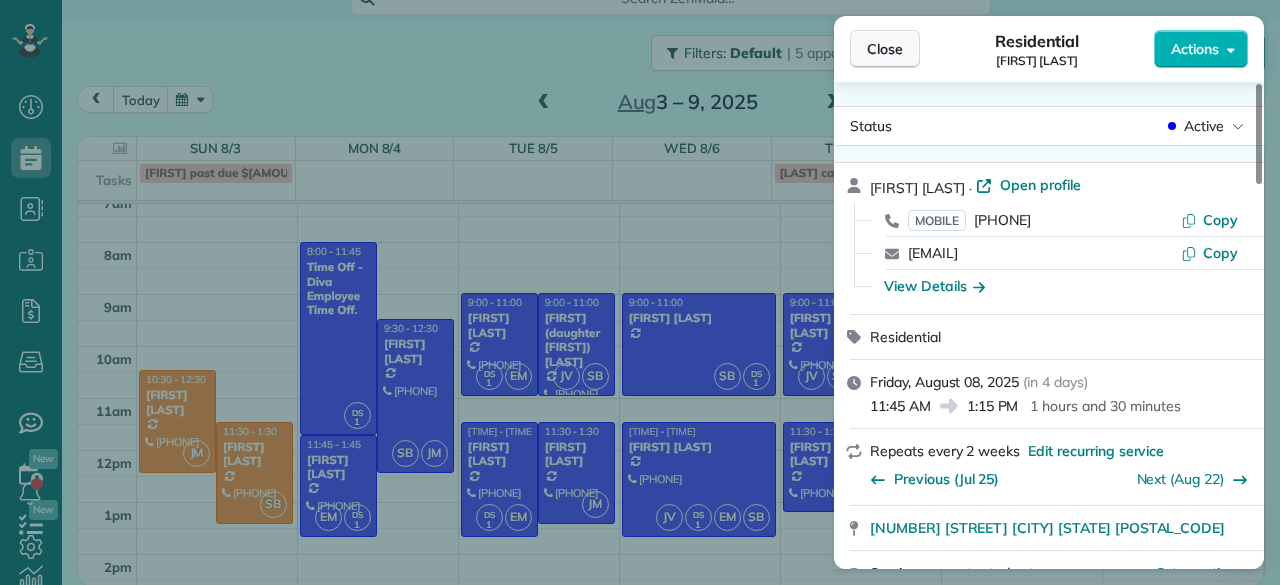 click on "Close" at bounding box center (885, 49) 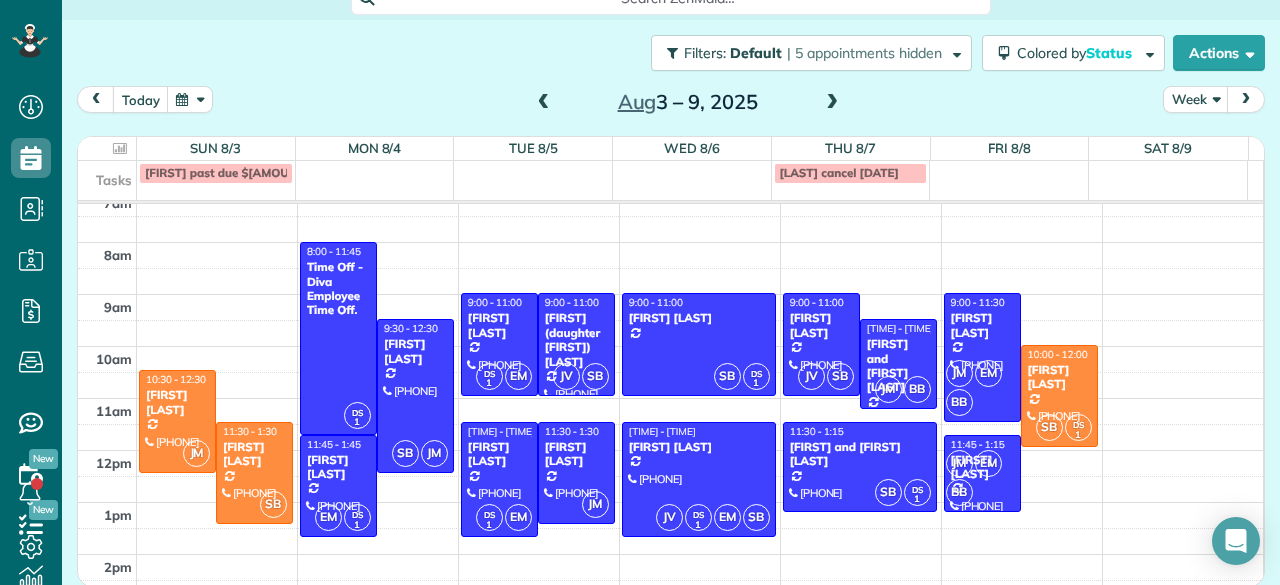 click on "Search ZenMaid…" at bounding box center (671, -2) 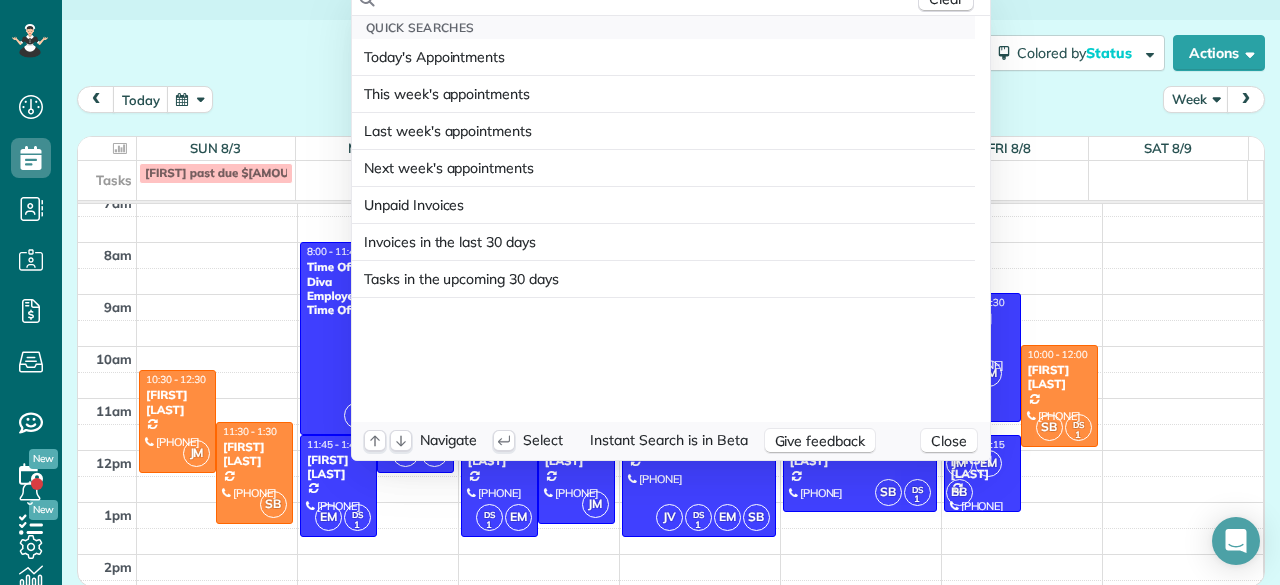 scroll, scrollTop: 12, scrollLeft: 0, axis: vertical 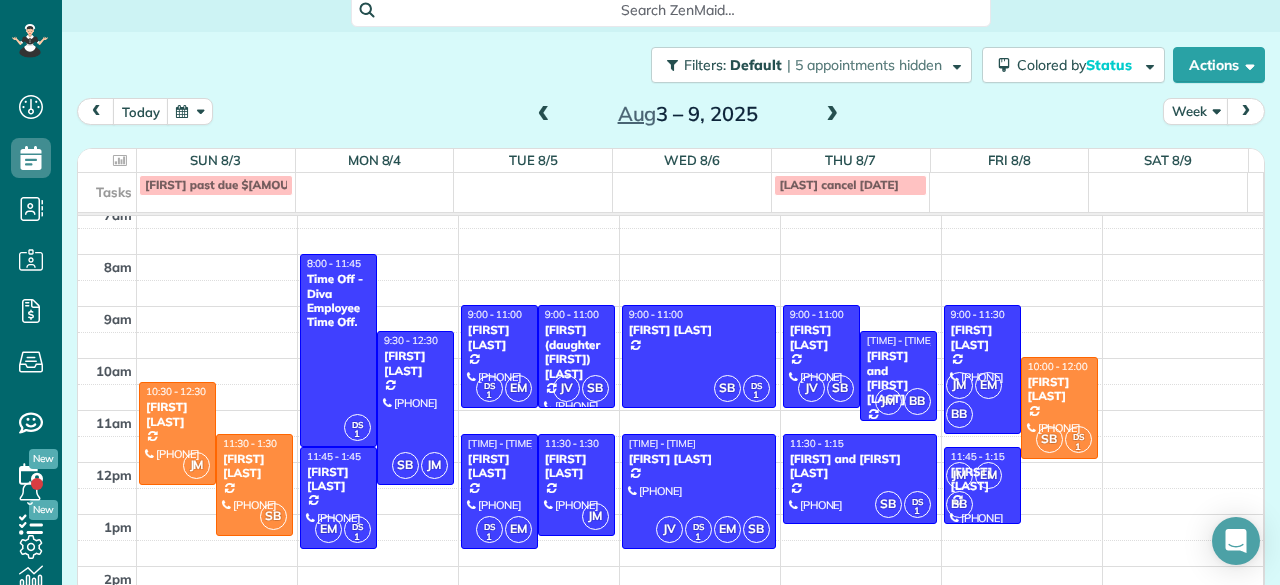 click on "Dashboard
Scheduling
Calendar View
List View
Dispatch View - Weekly scheduling (Beta)" at bounding box center (640, 292) 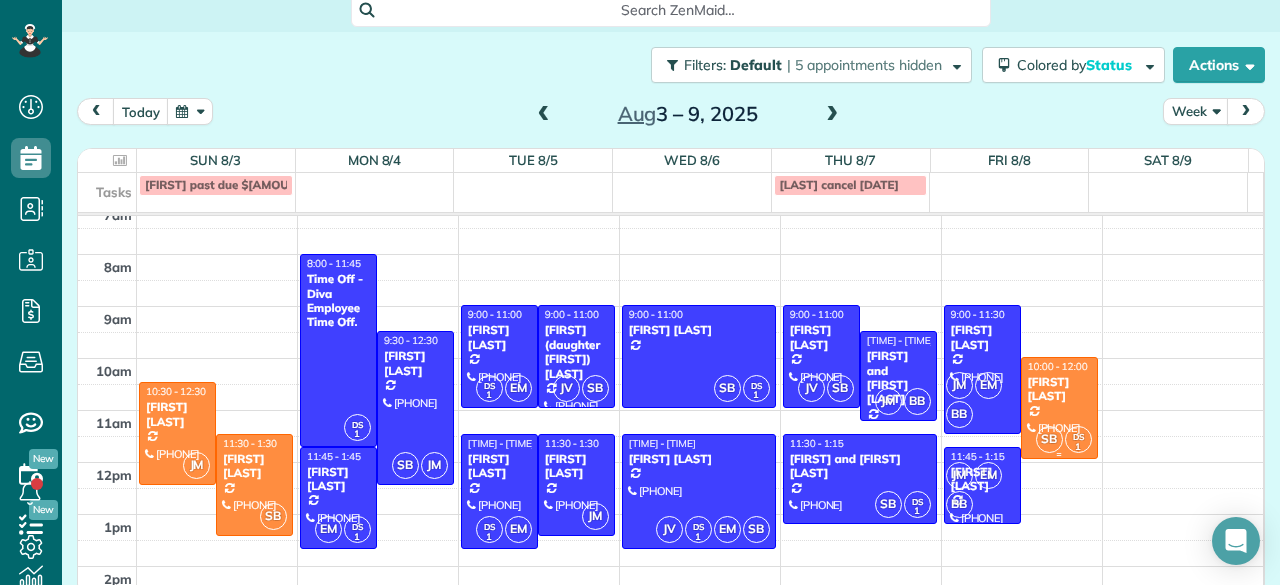 click on "[FIRST] [LAST]" at bounding box center (1059, 389) 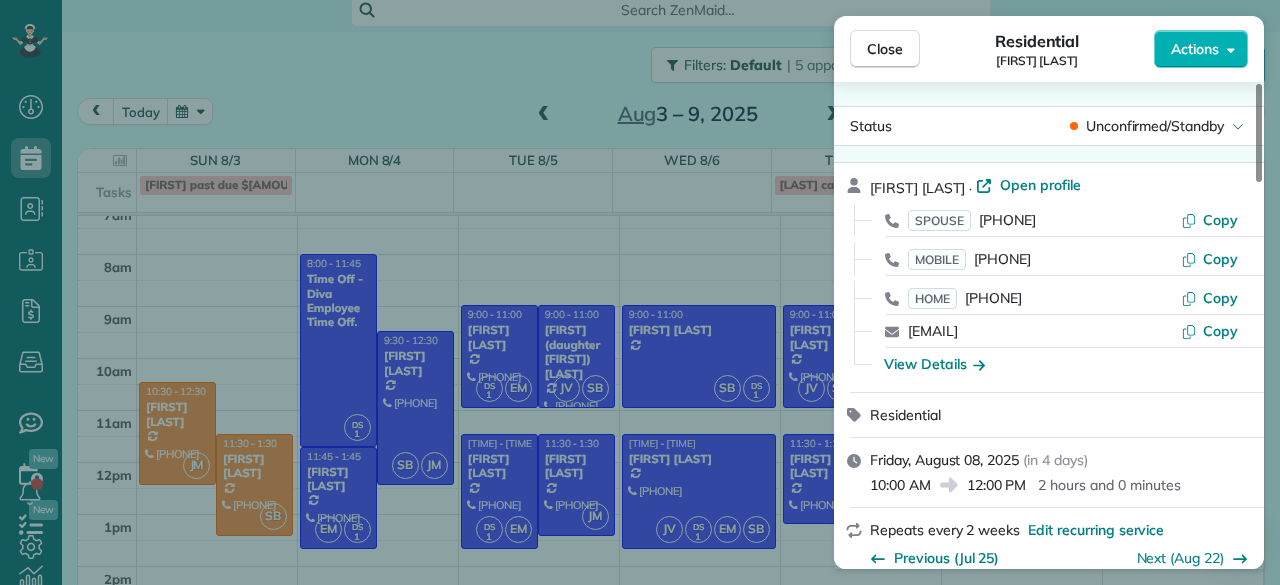 click on "Unconfirmed/Standby" at bounding box center (1155, 126) 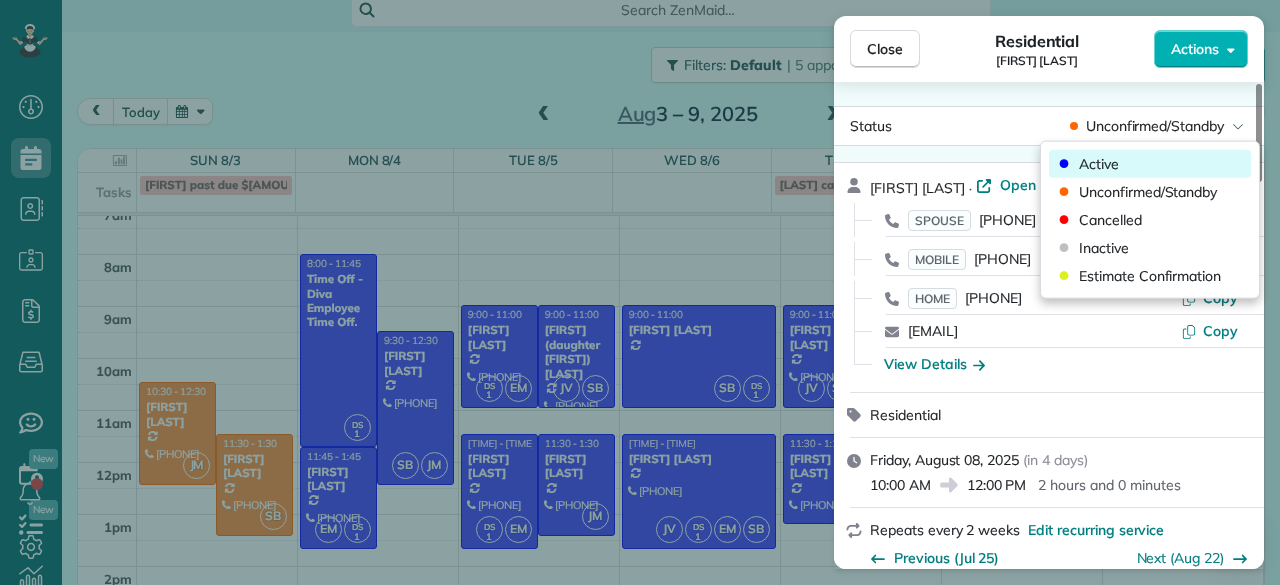 click on "Active" at bounding box center (1099, 164) 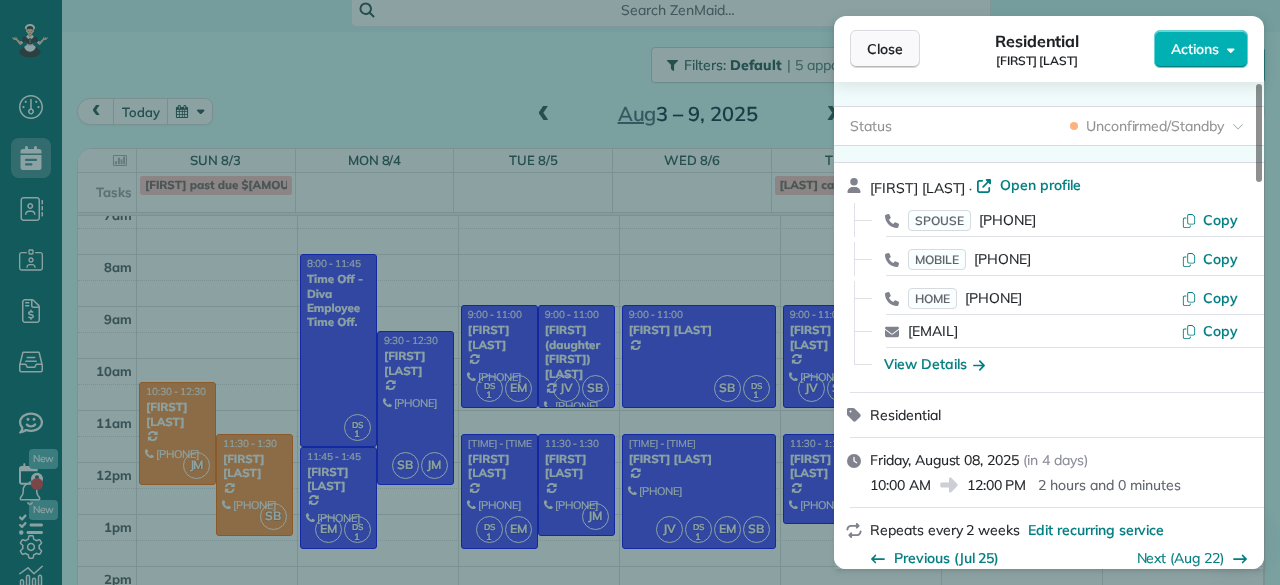 click on "Close" at bounding box center (885, 49) 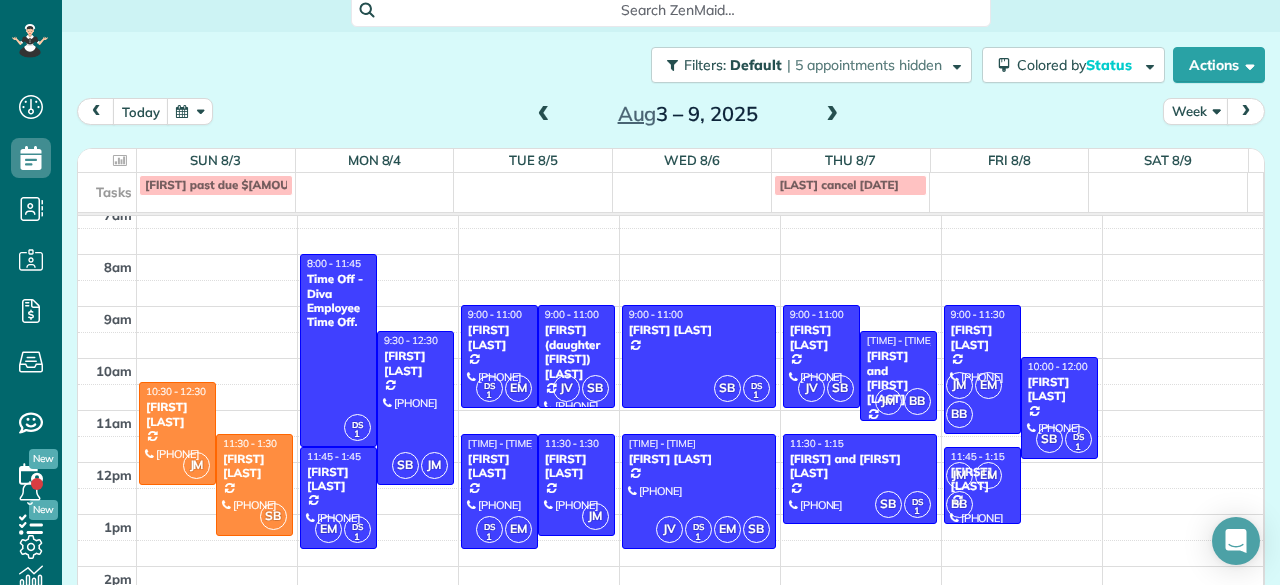 click at bounding box center (832, 115) 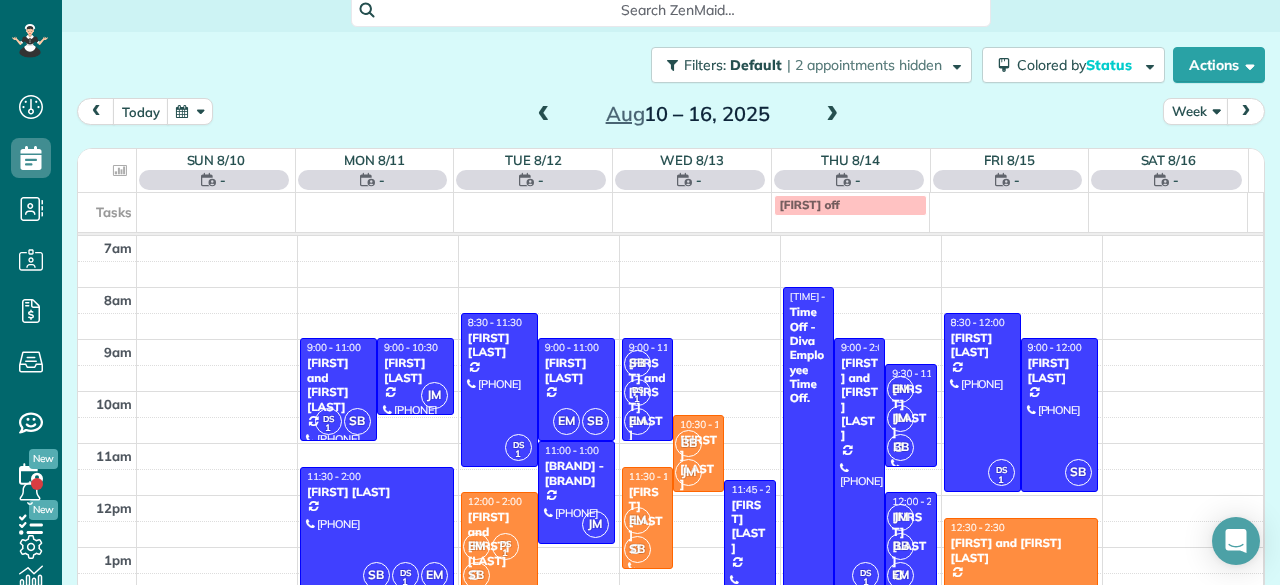 click at bounding box center (832, 115) 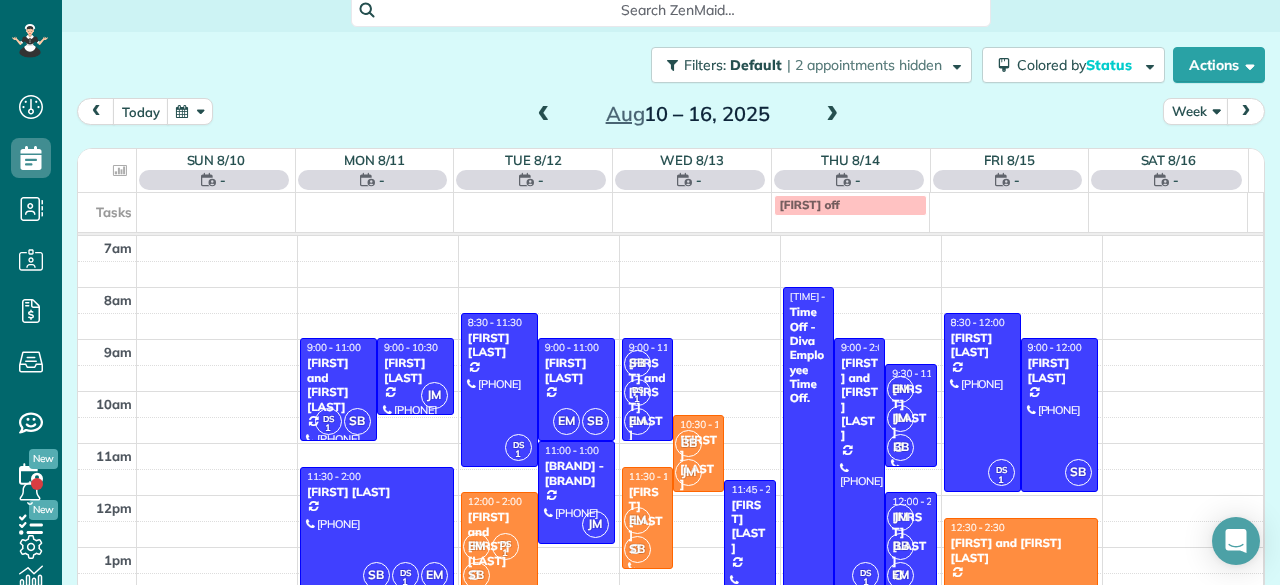 click at bounding box center (832, 115) 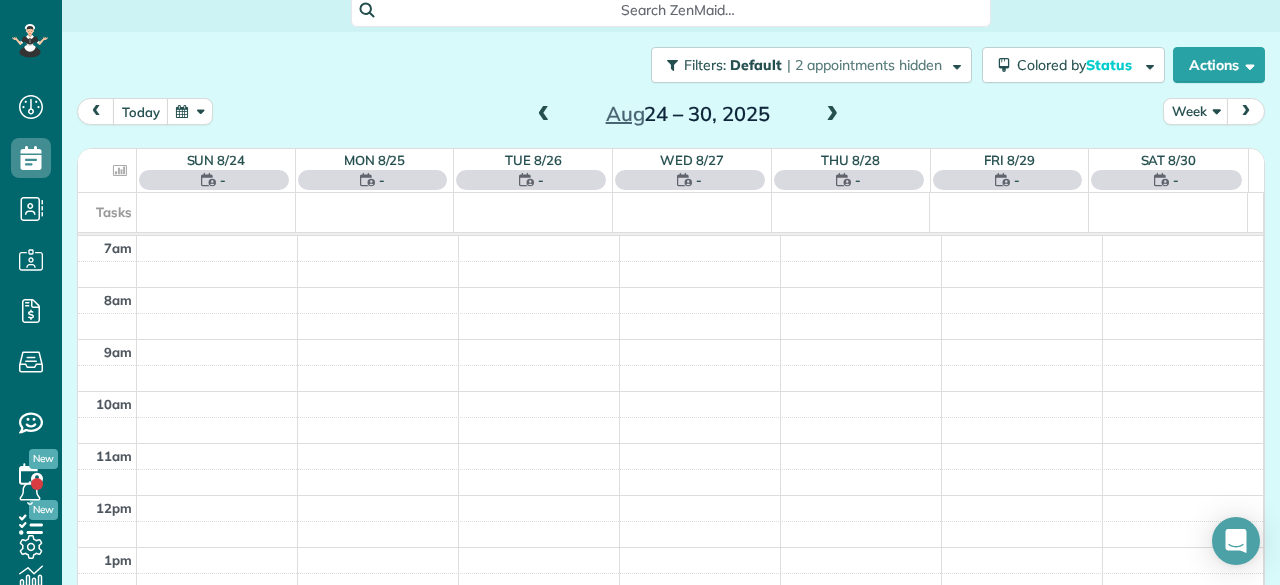 click at bounding box center (832, 115) 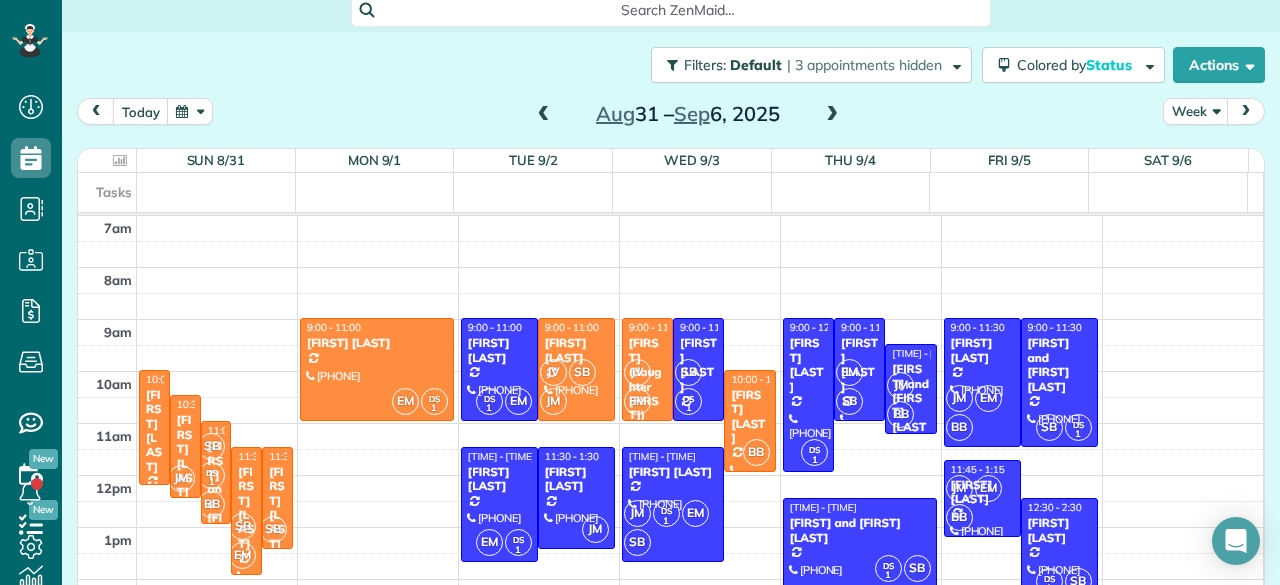 click at bounding box center (832, 115) 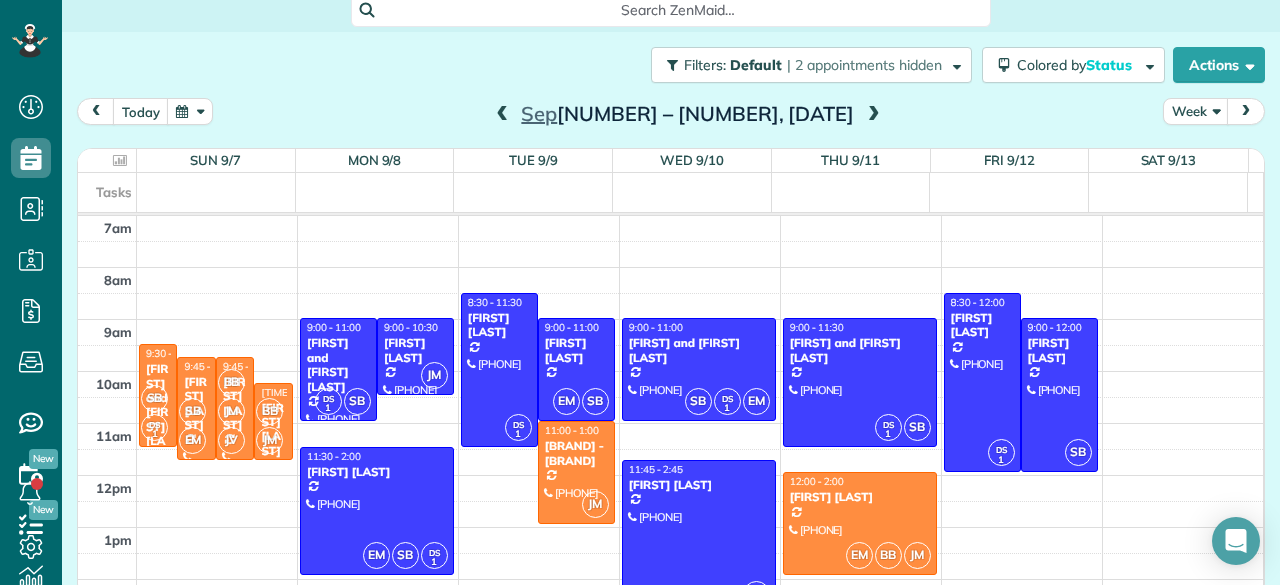 click at bounding box center (874, 115) 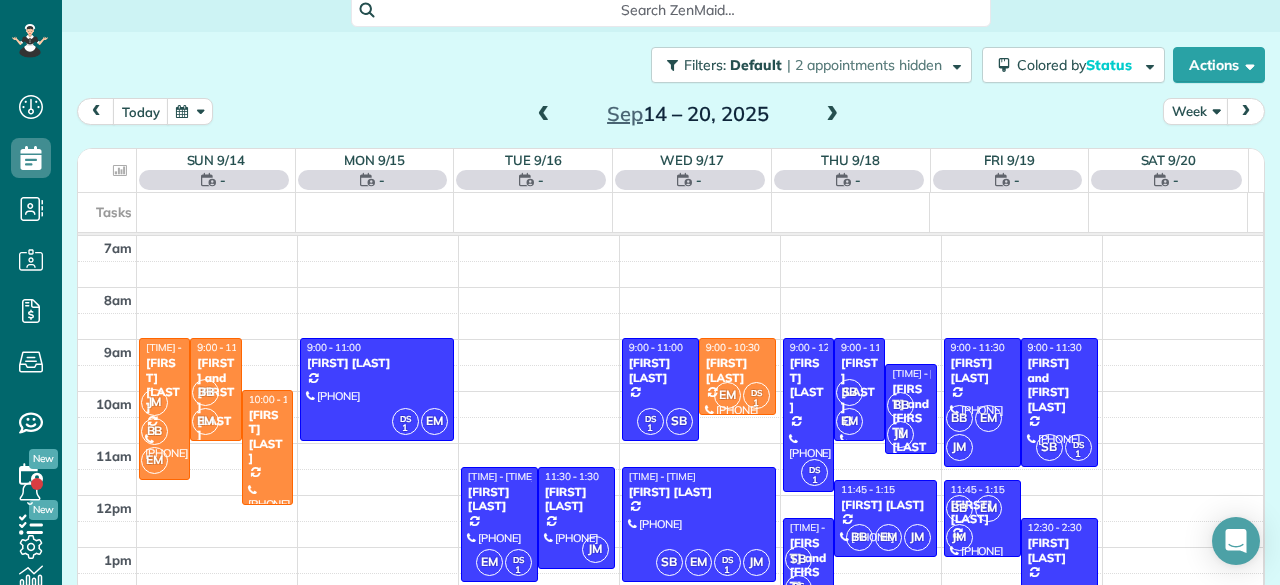 scroll, scrollTop: 0, scrollLeft: 0, axis: both 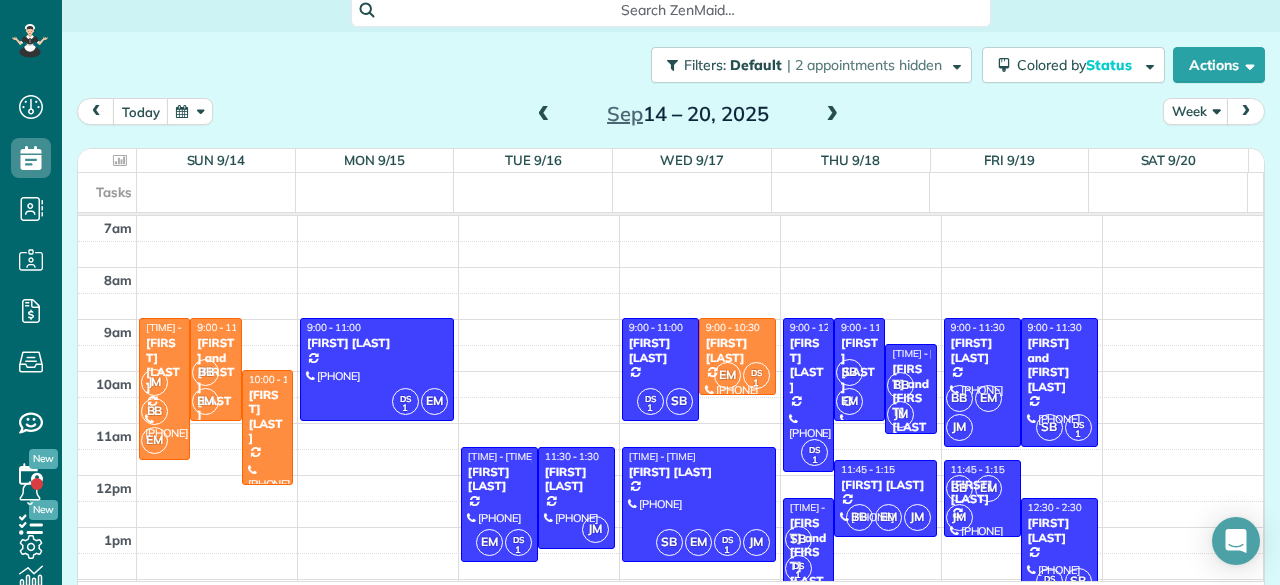click at bounding box center (544, 115) 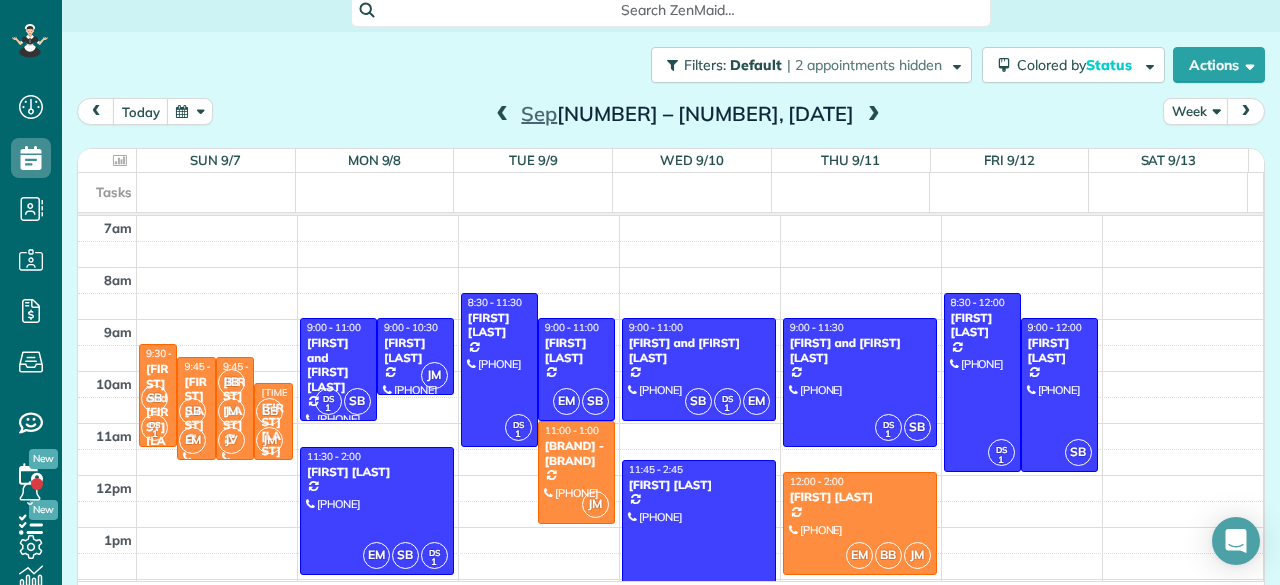 click at bounding box center [502, 115] 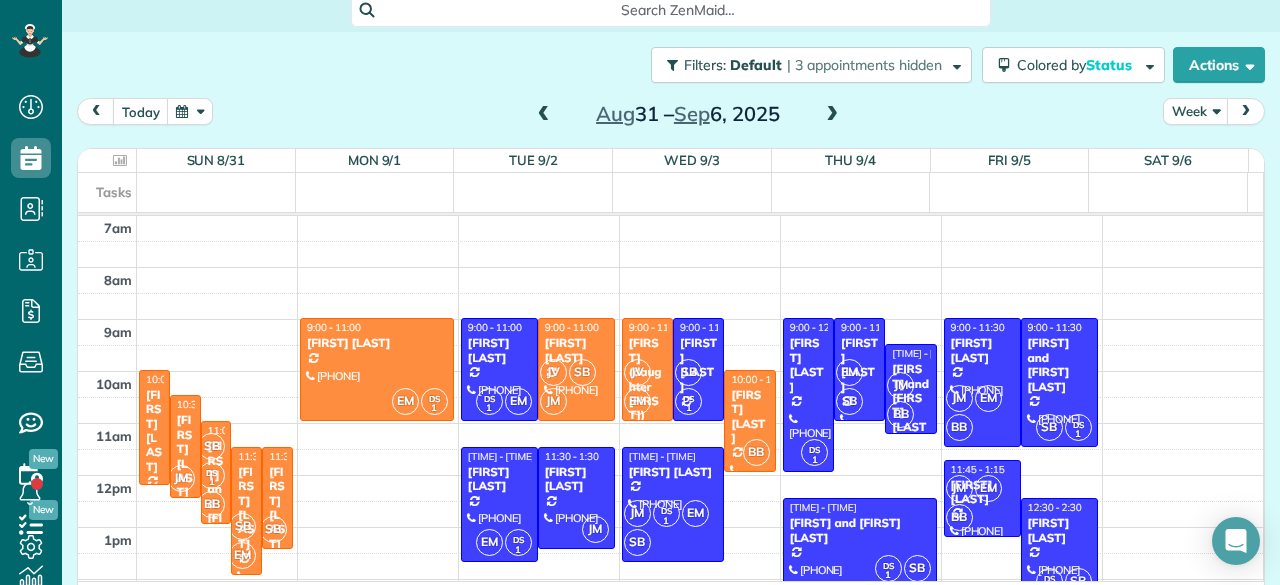 click at bounding box center (544, 115) 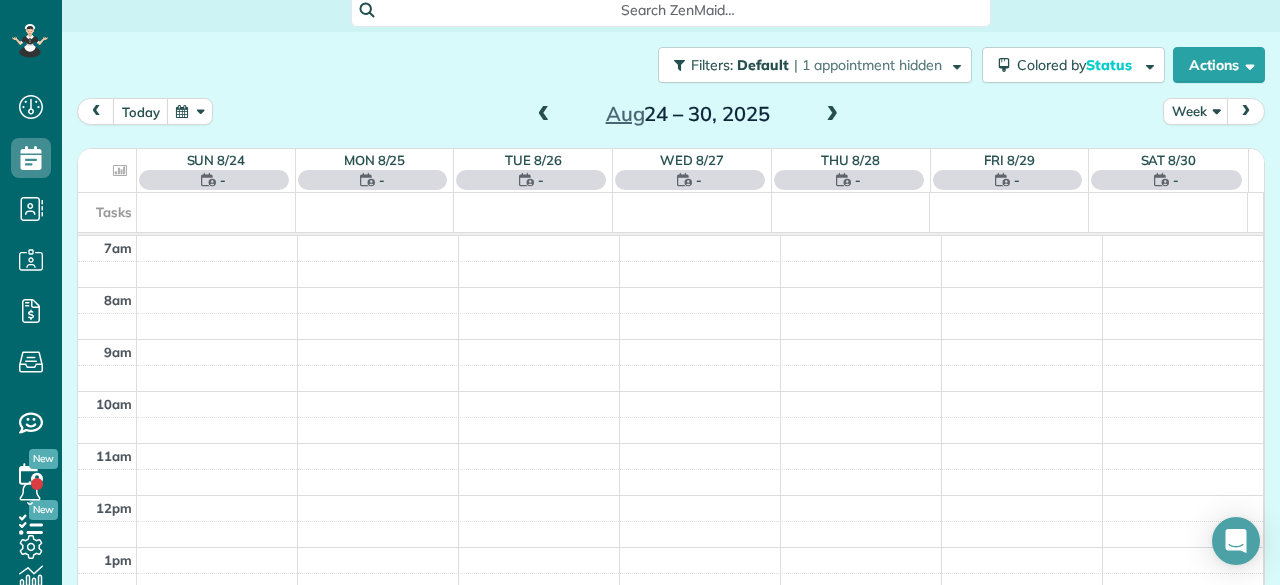 click at bounding box center [544, 115] 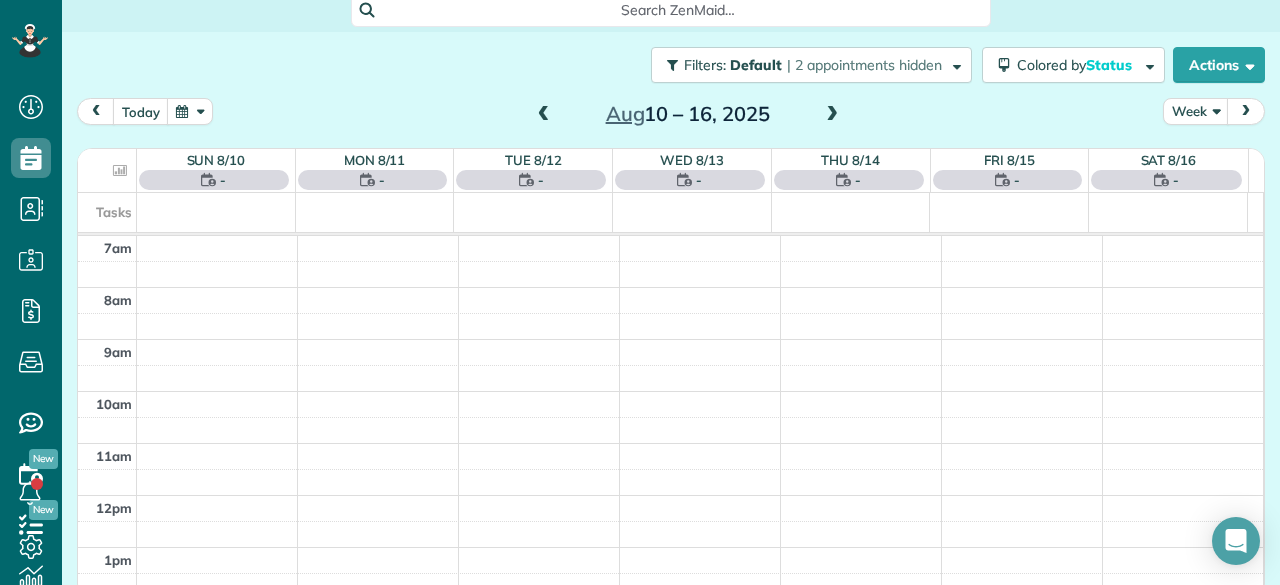 click at bounding box center (544, 115) 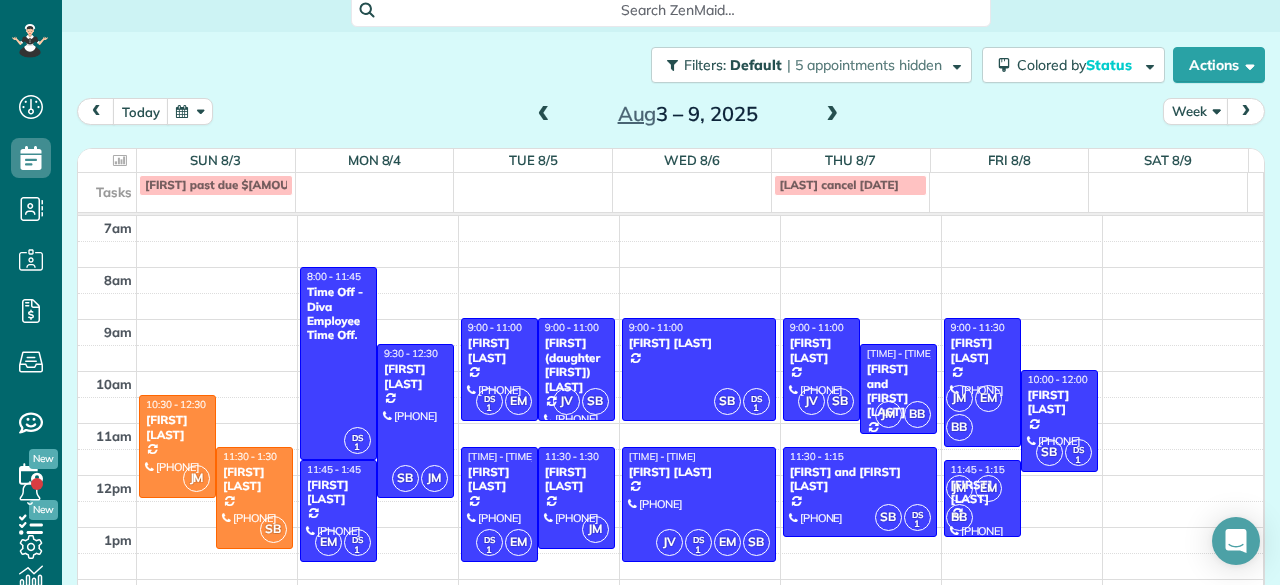 click at bounding box center (544, 115) 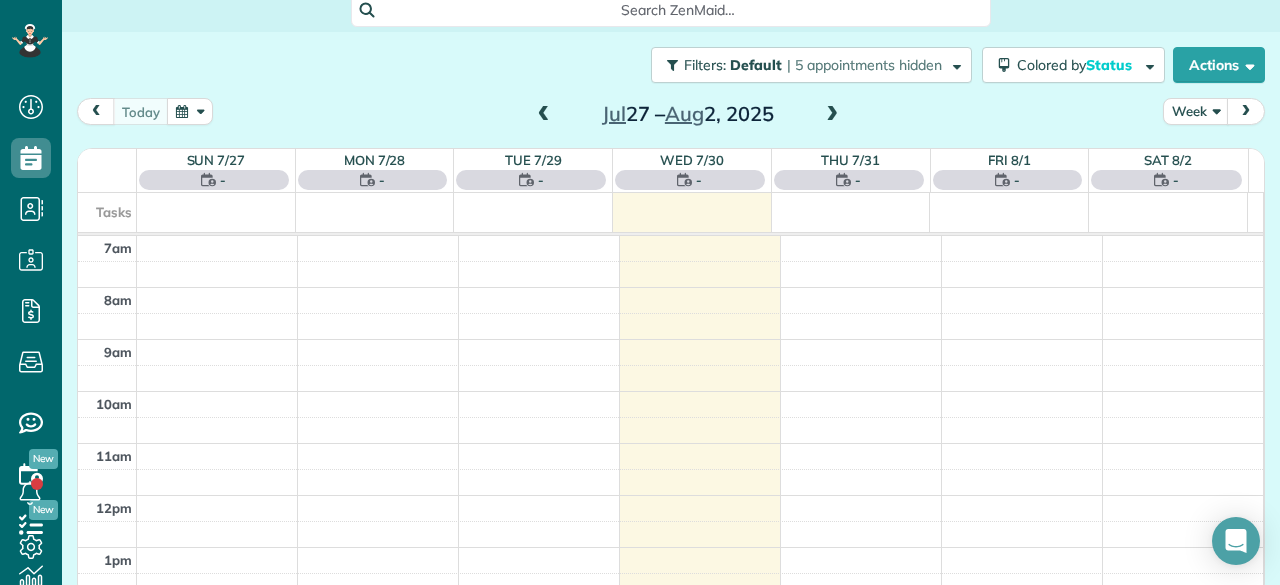 click at bounding box center (544, 115) 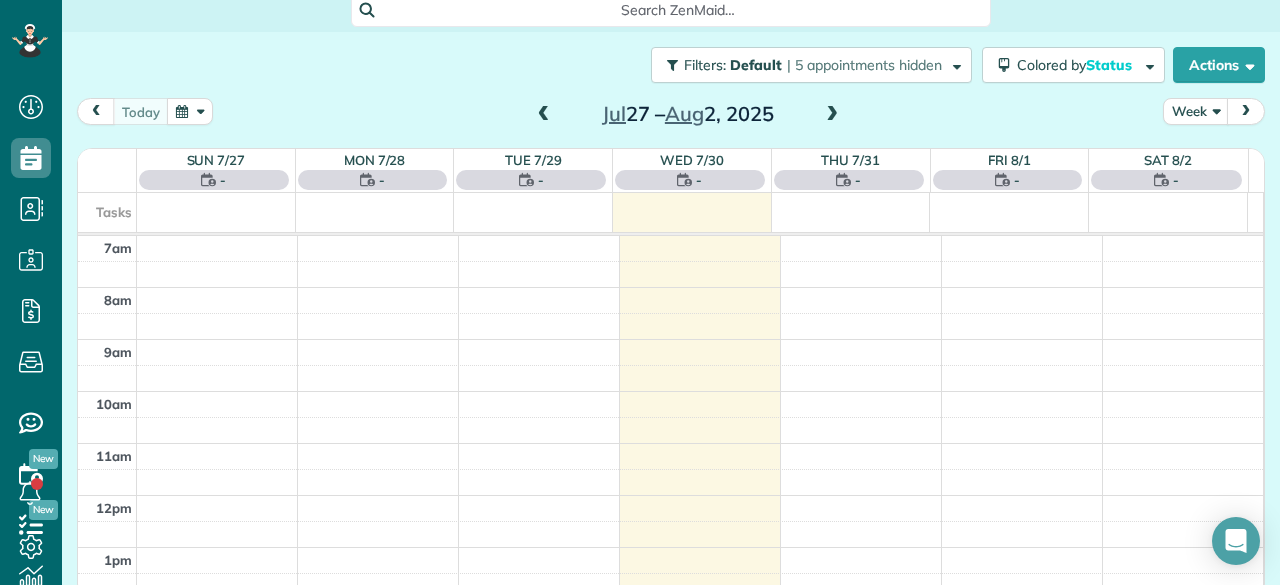 scroll, scrollTop: 0, scrollLeft: 0, axis: both 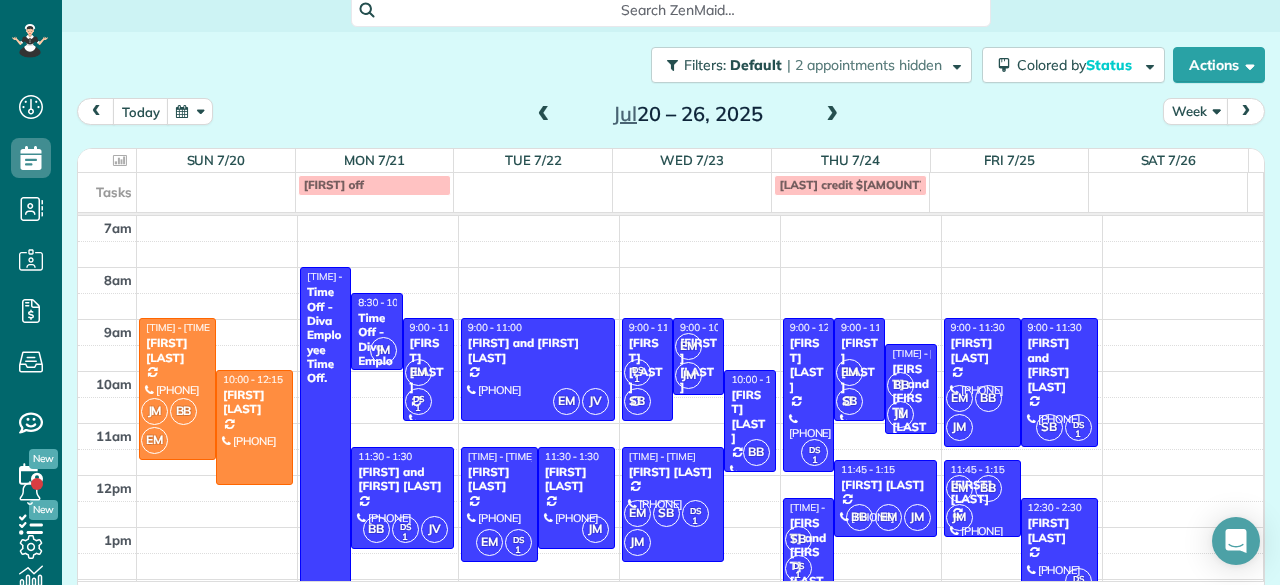 click at bounding box center (832, 115) 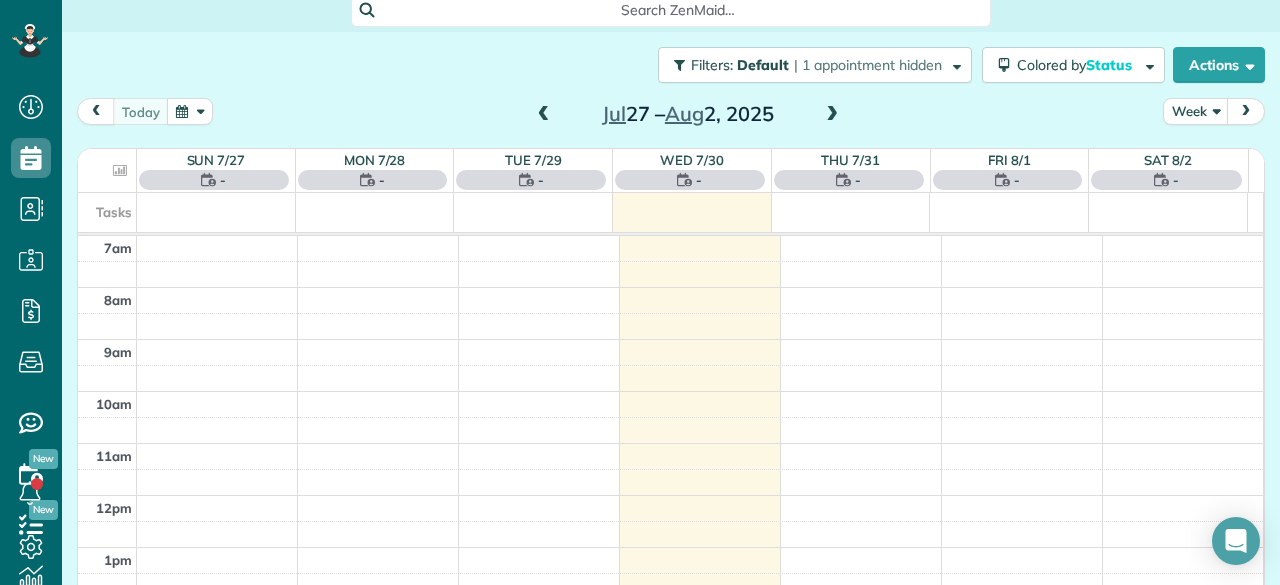 scroll, scrollTop: 0, scrollLeft: 0, axis: both 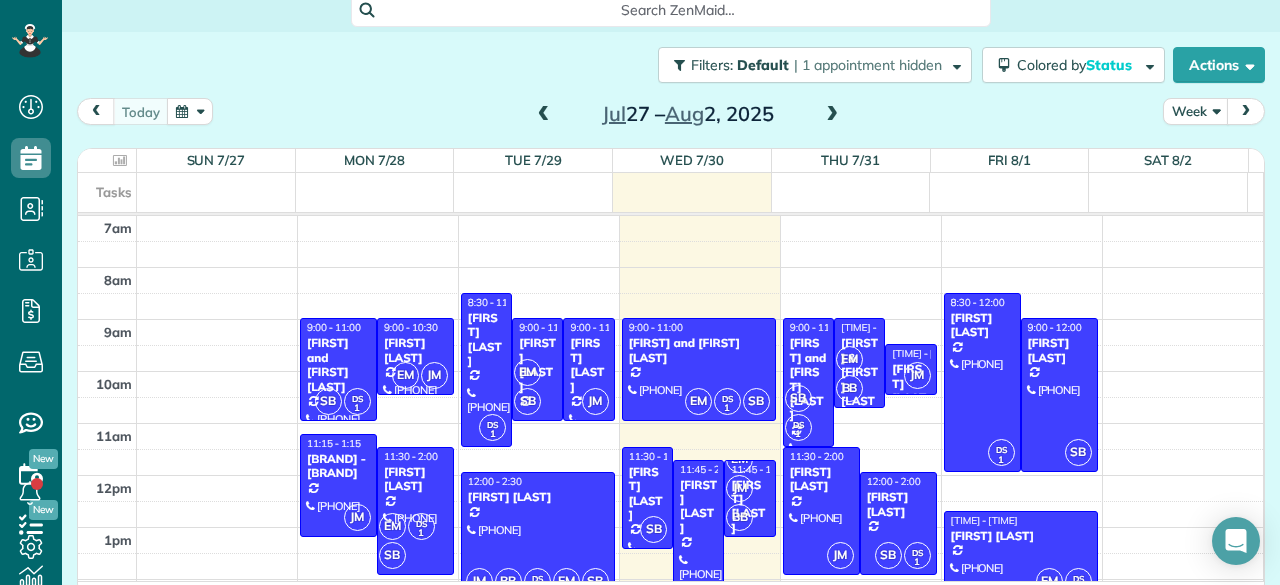 click at bounding box center (832, 115) 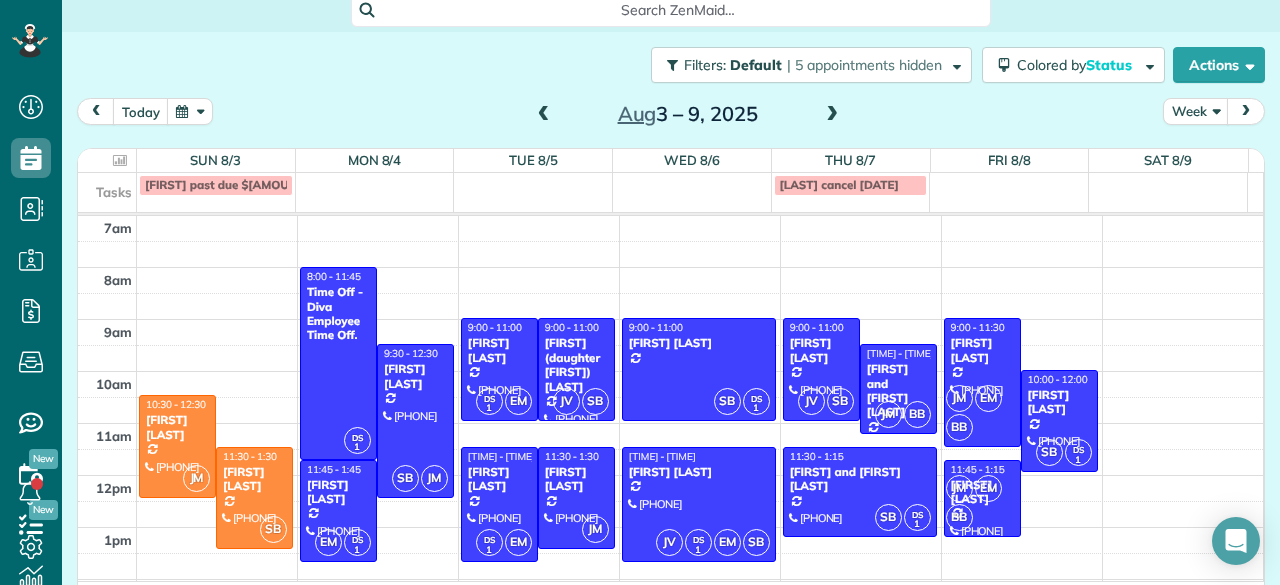 scroll, scrollTop: 0, scrollLeft: 0, axis: both 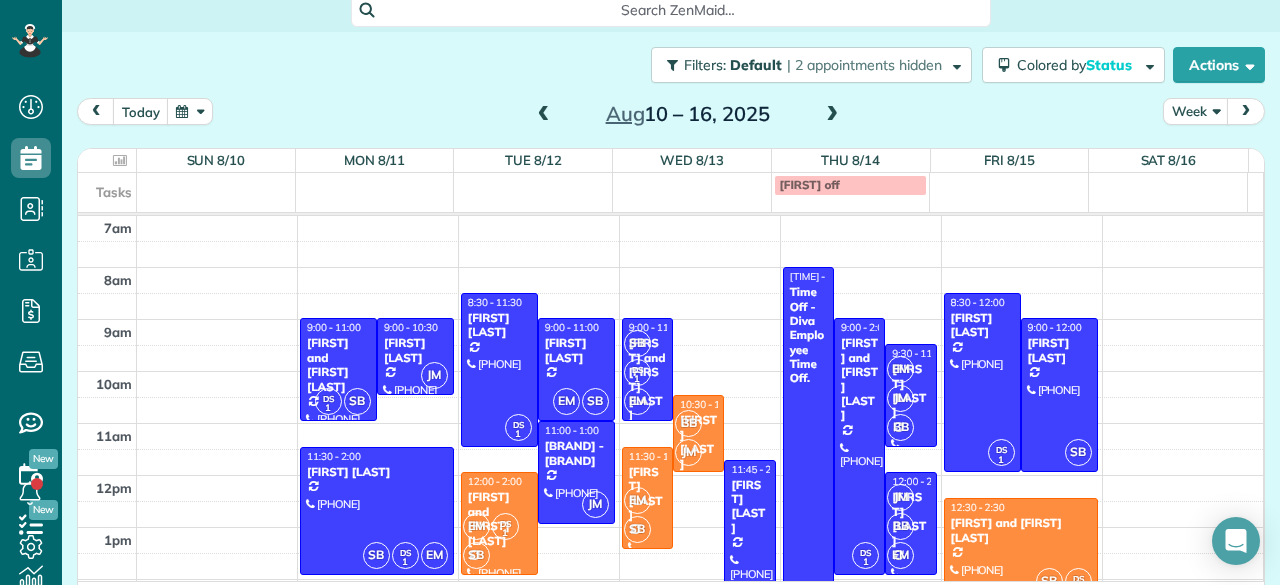 click at bounding box center (544, 115) 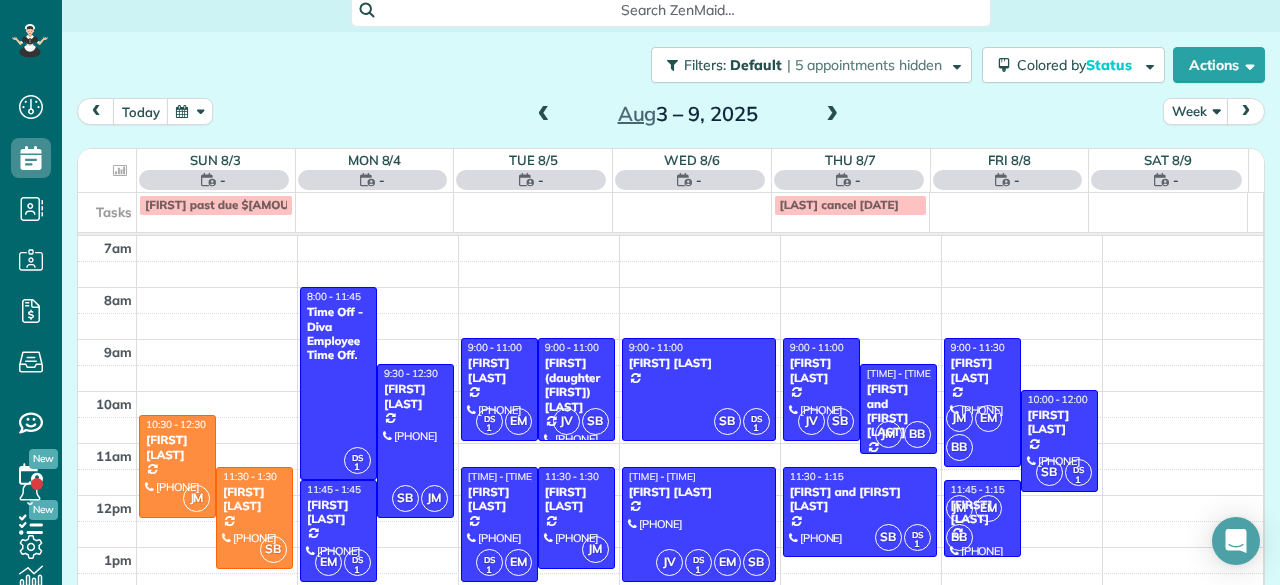 scroll, scrollTop: 0, scrollLeft: 0, axis: both 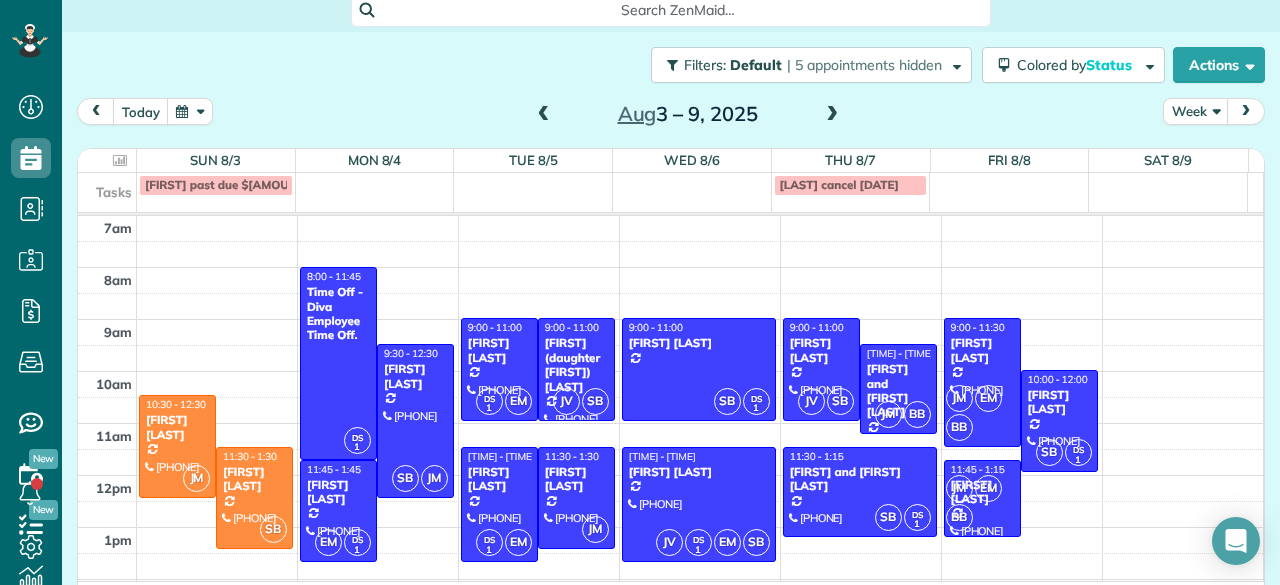 click at bounding box center [832, 115] 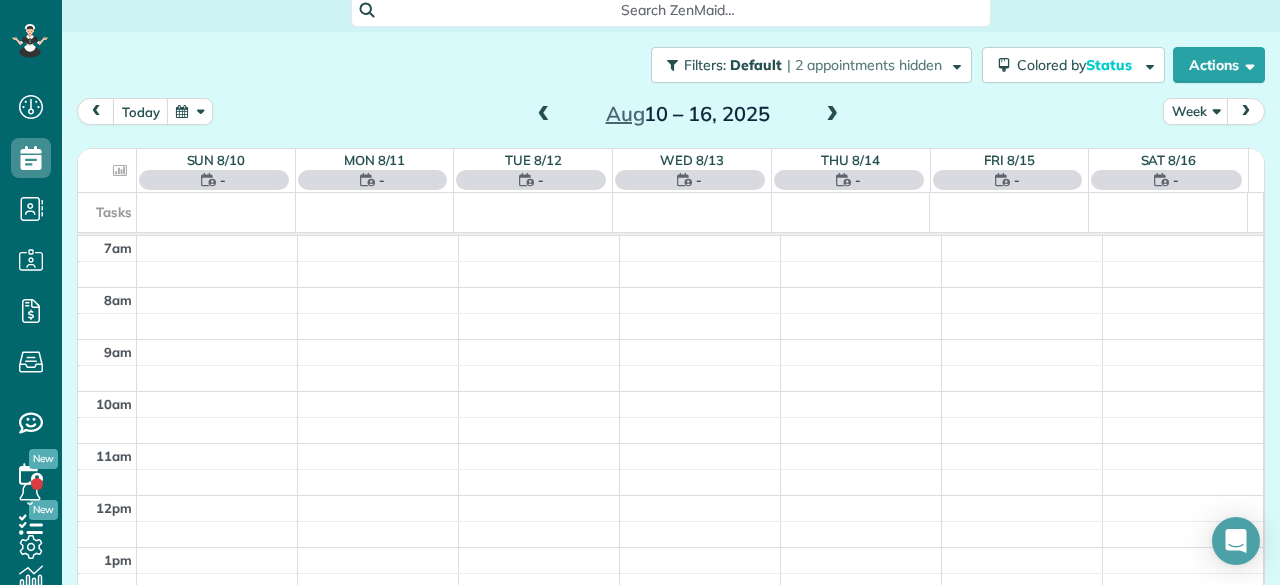 scroll, scrollTop: 0, scrollLeft: 0, axis: both 